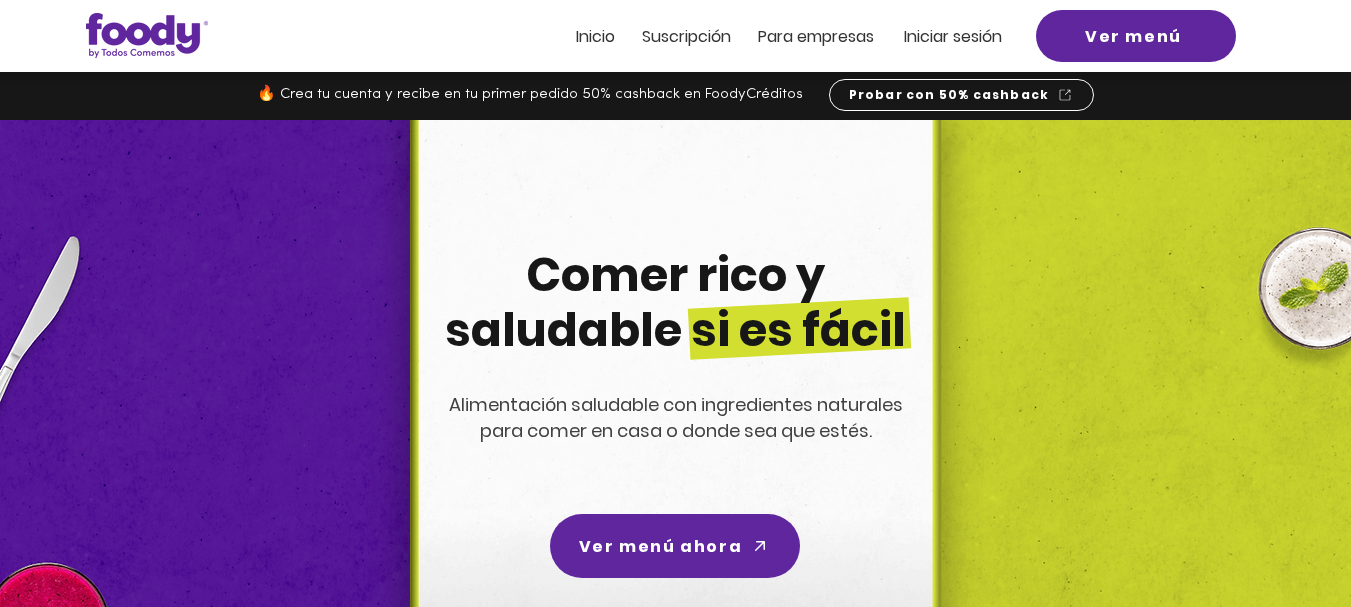 scroll, scrollTop: 0, scrollLeft: 0, axis: both 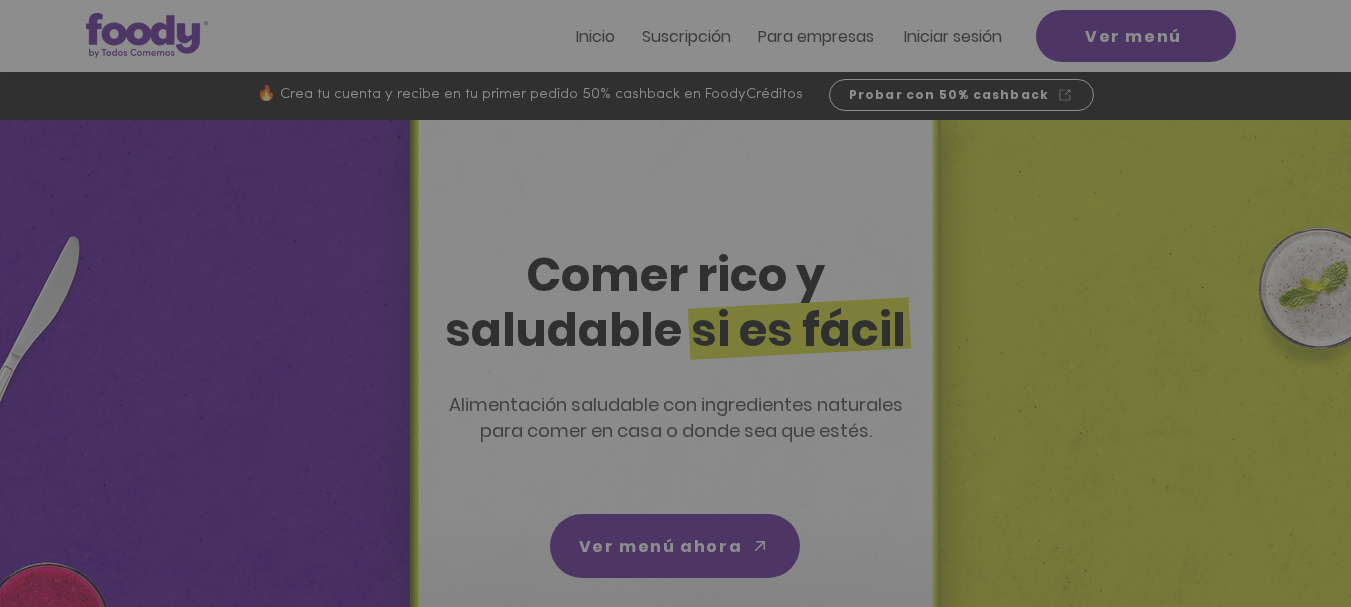 click 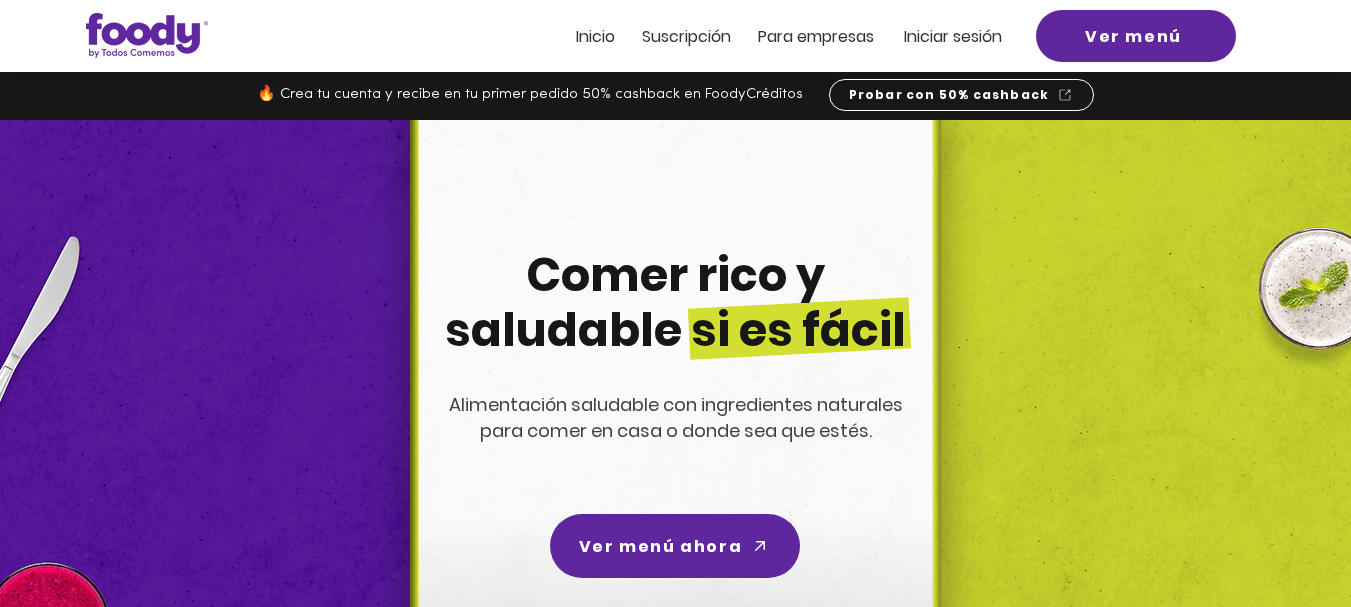 click on "Iniciar sesión" at bounding box center (953, 36) 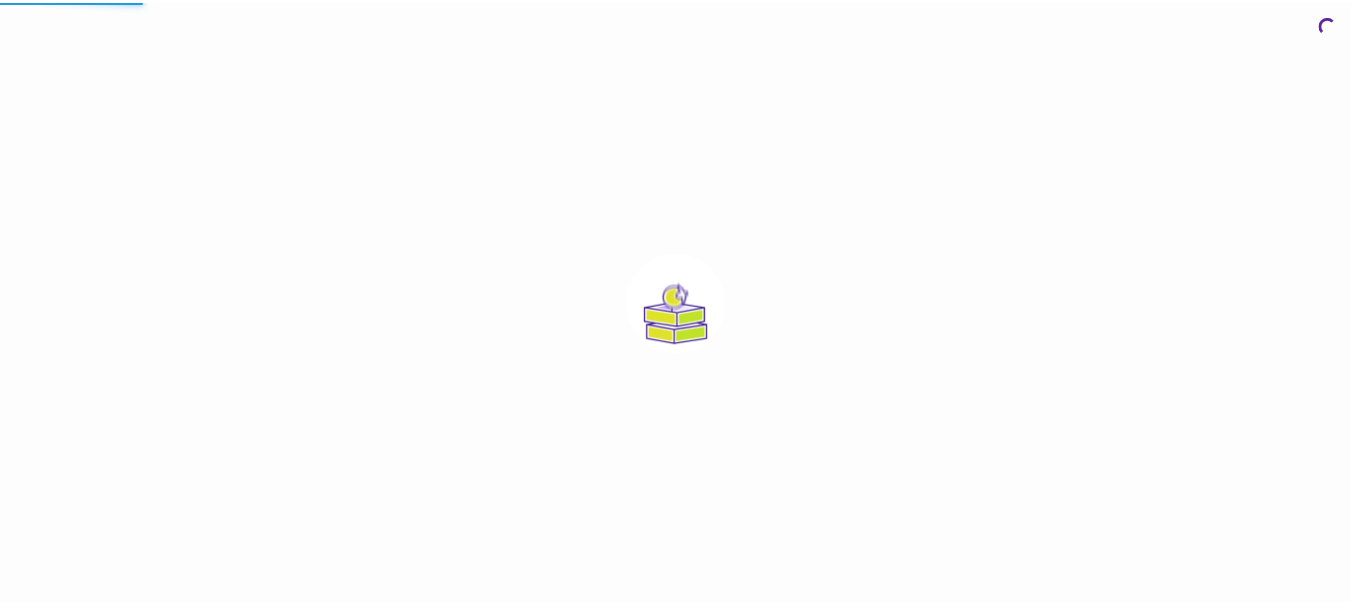 scroll, scrollTop: 0, scrollLeft: 0, axis: both 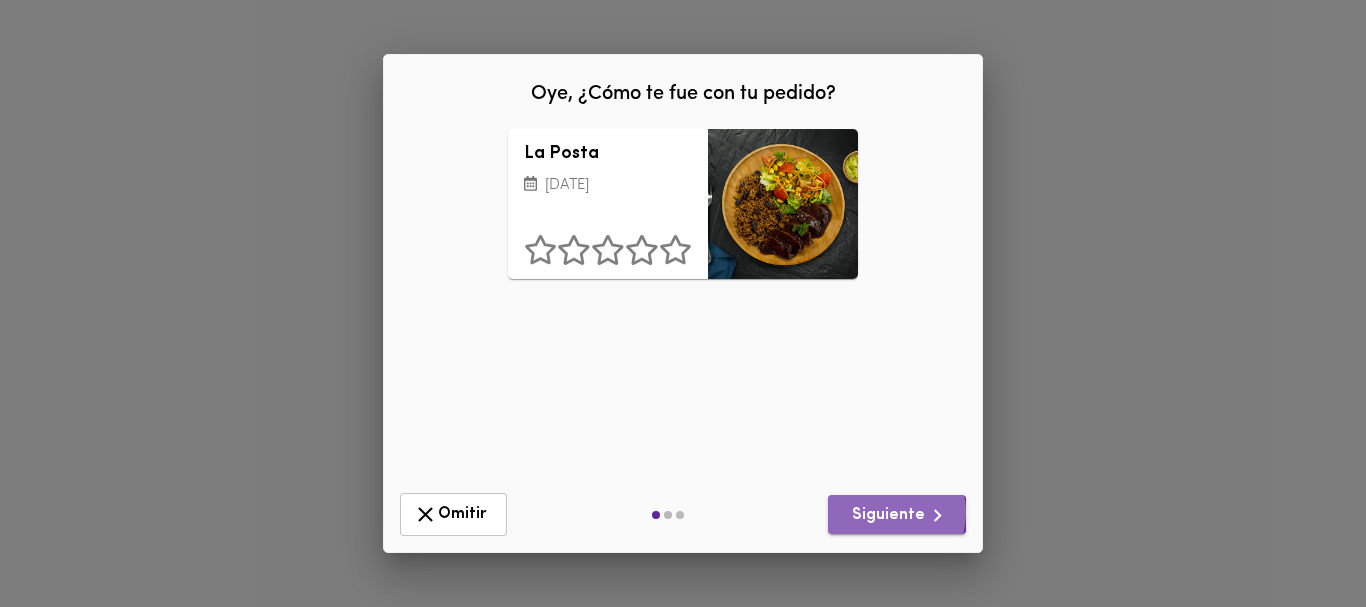 click on "Siguiente" at bounding box center [897, 515] 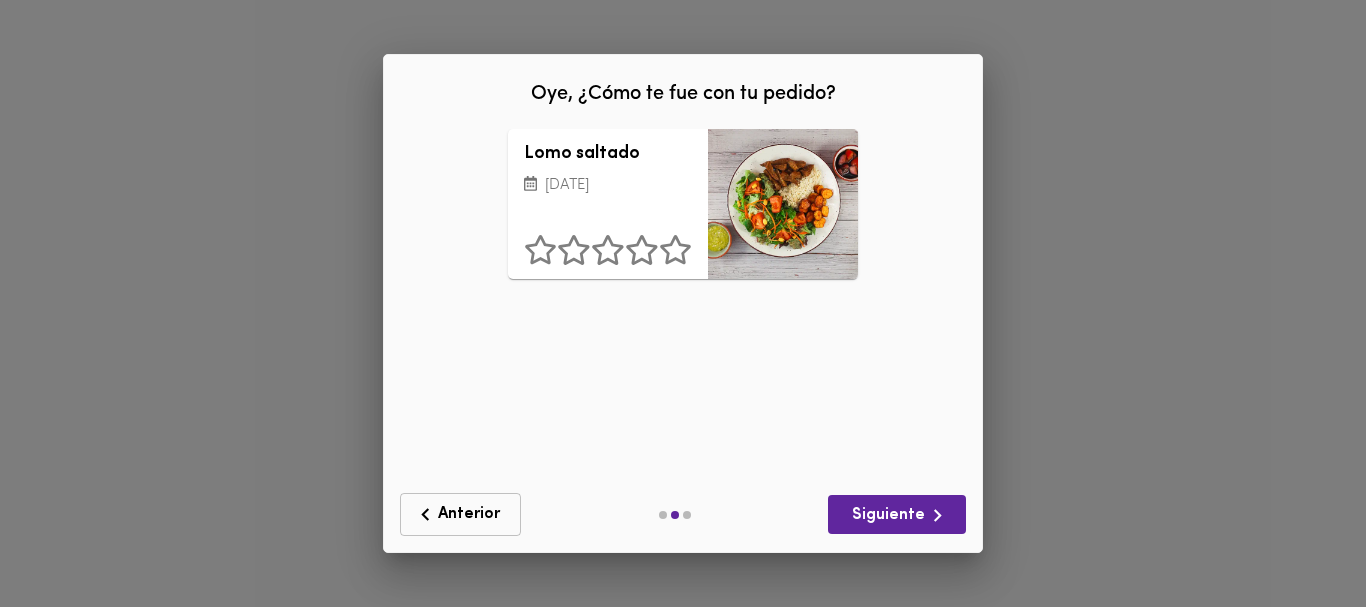 click on "Anterior" at bounding box center [460, 514] 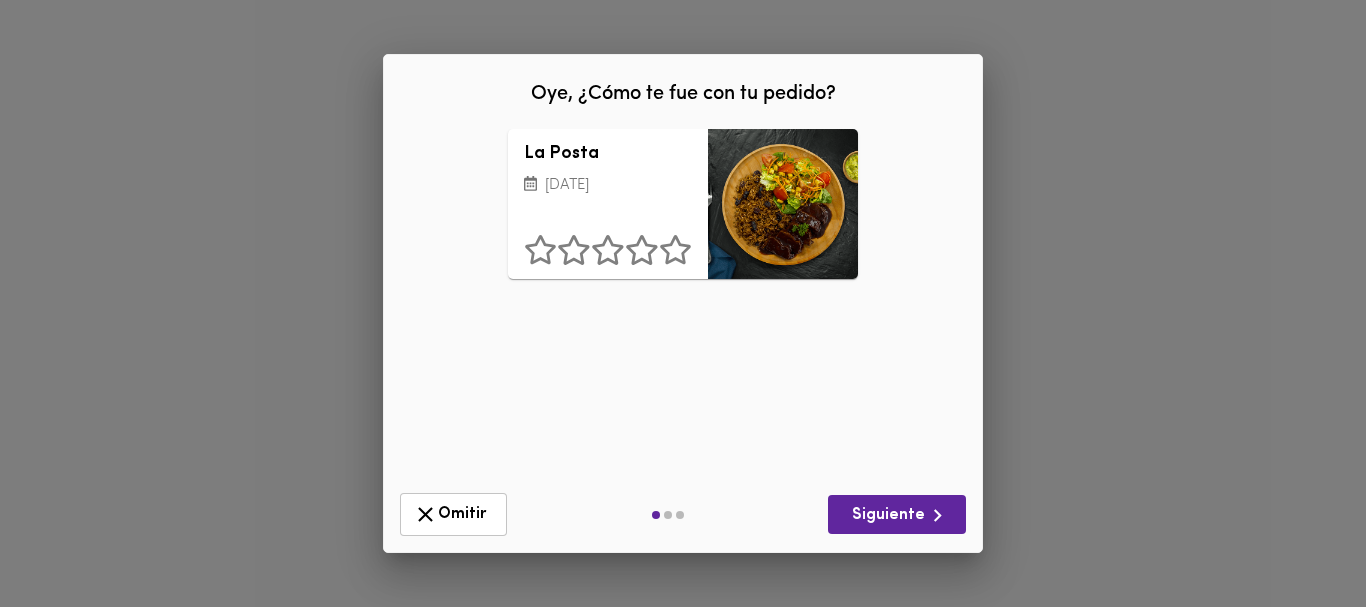 click on "La Posta    [DATE] ¿Qué deberíamos mejorar? Presentación Sabor Porción Un Ingrediente Ensalada Acompañamientos Otros Comentarios Comentarios" at bounding box center (683, 303) 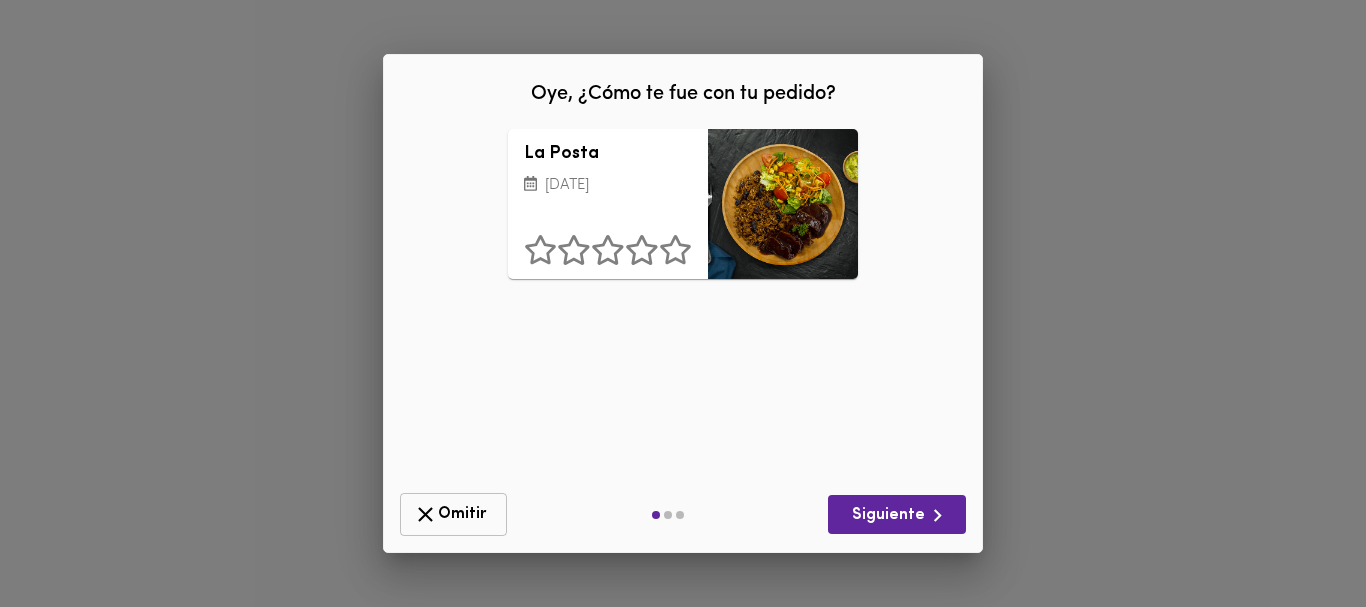 click on "Omitir" at bounding box center [453, 514] 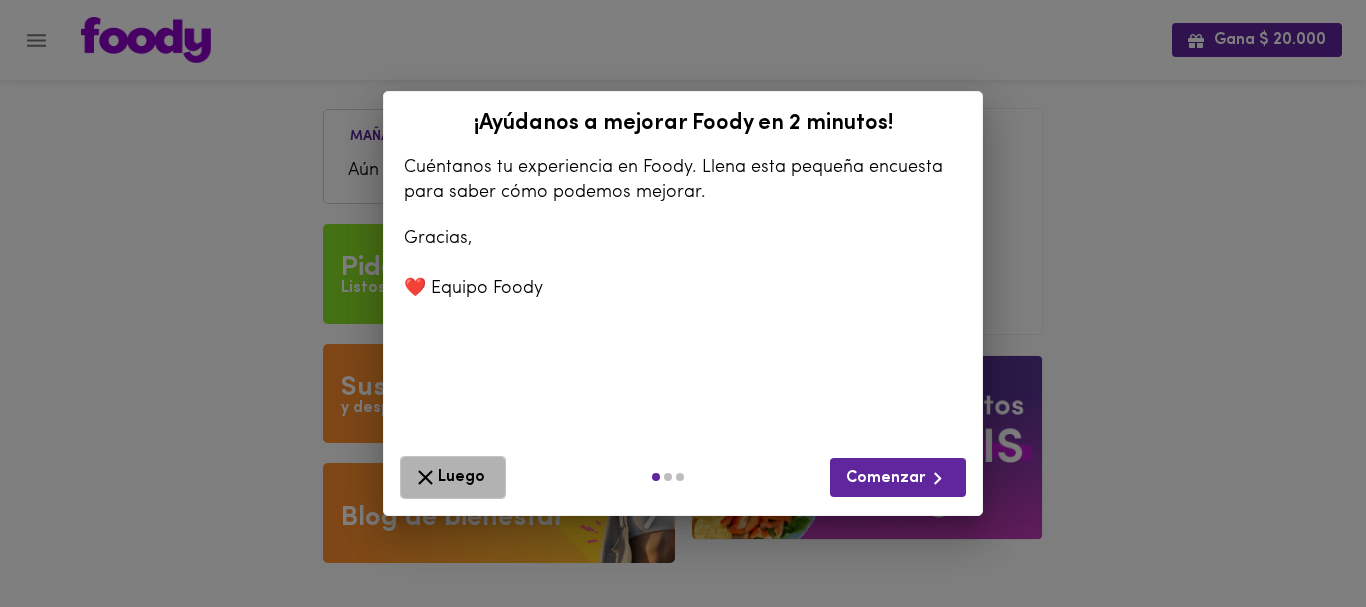 click on "Luego" at bounding box center [453, 477] 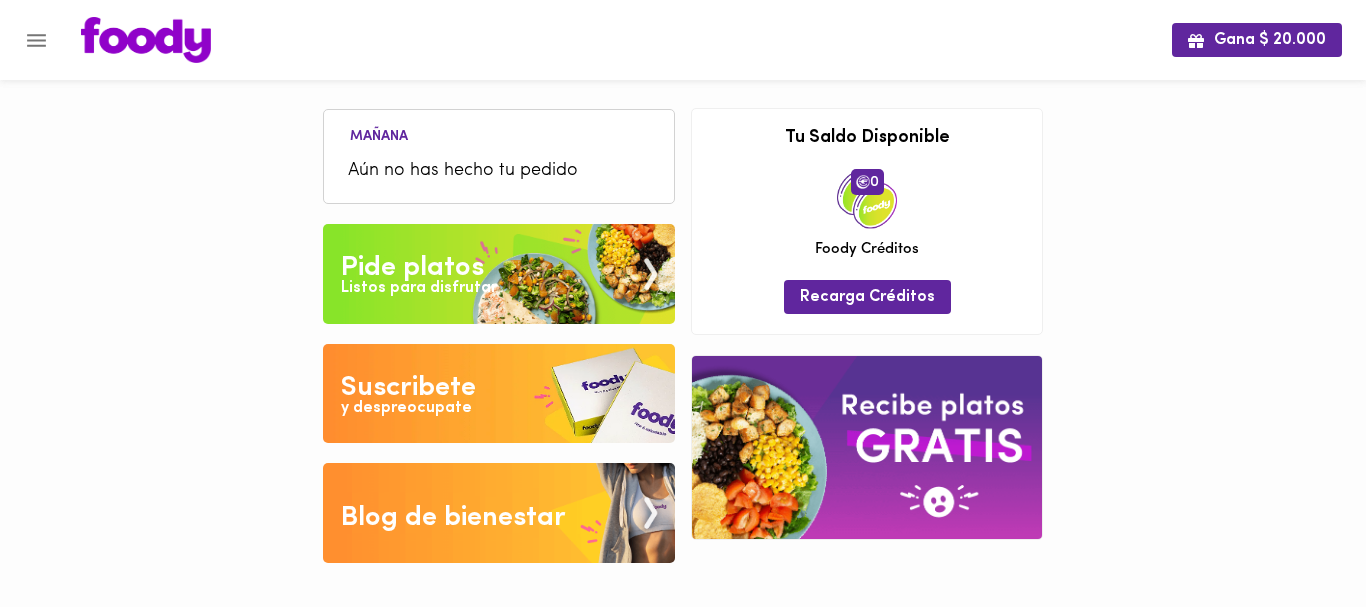 click on "Aún no has hecho tu pedido" at bounding box center (499, 171) 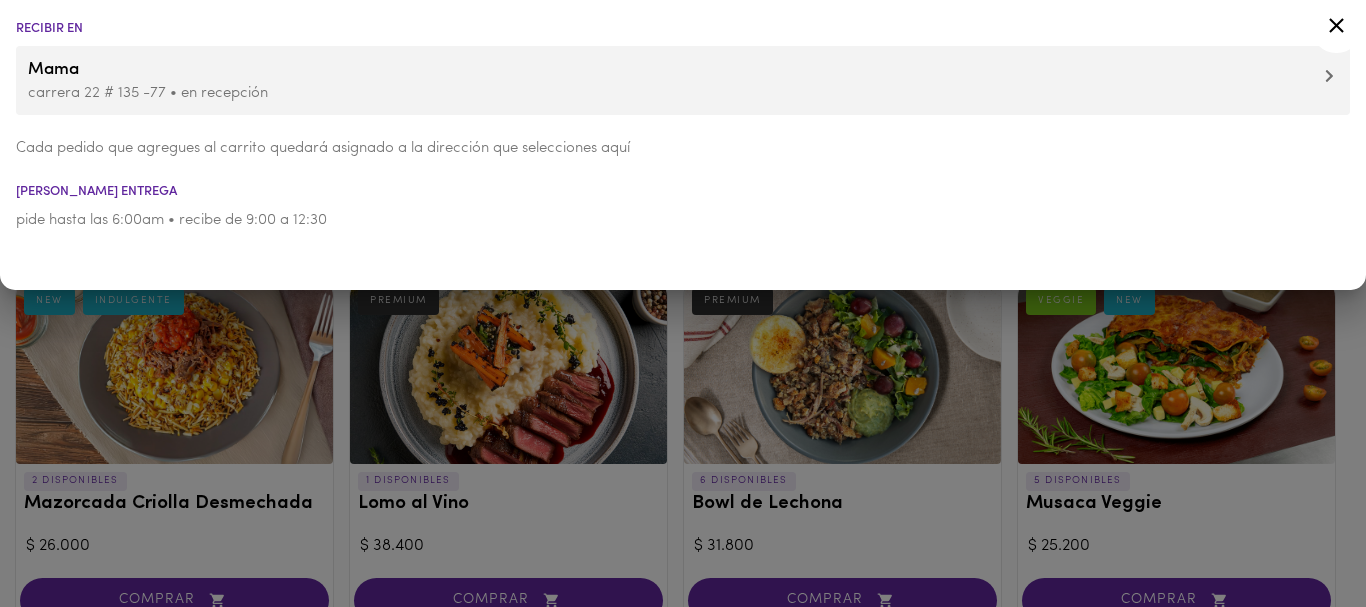 click at bounding box center [683, 303] 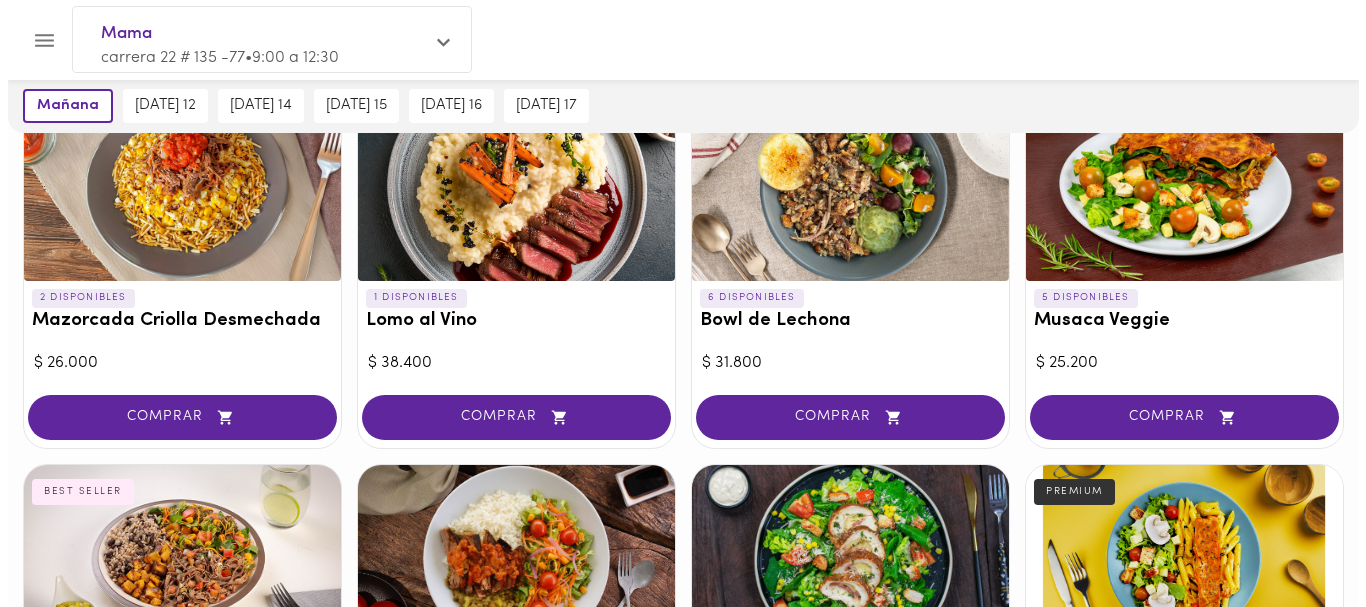scroll, scrollTop: 149, scrollLeft: 0, axis: vertical 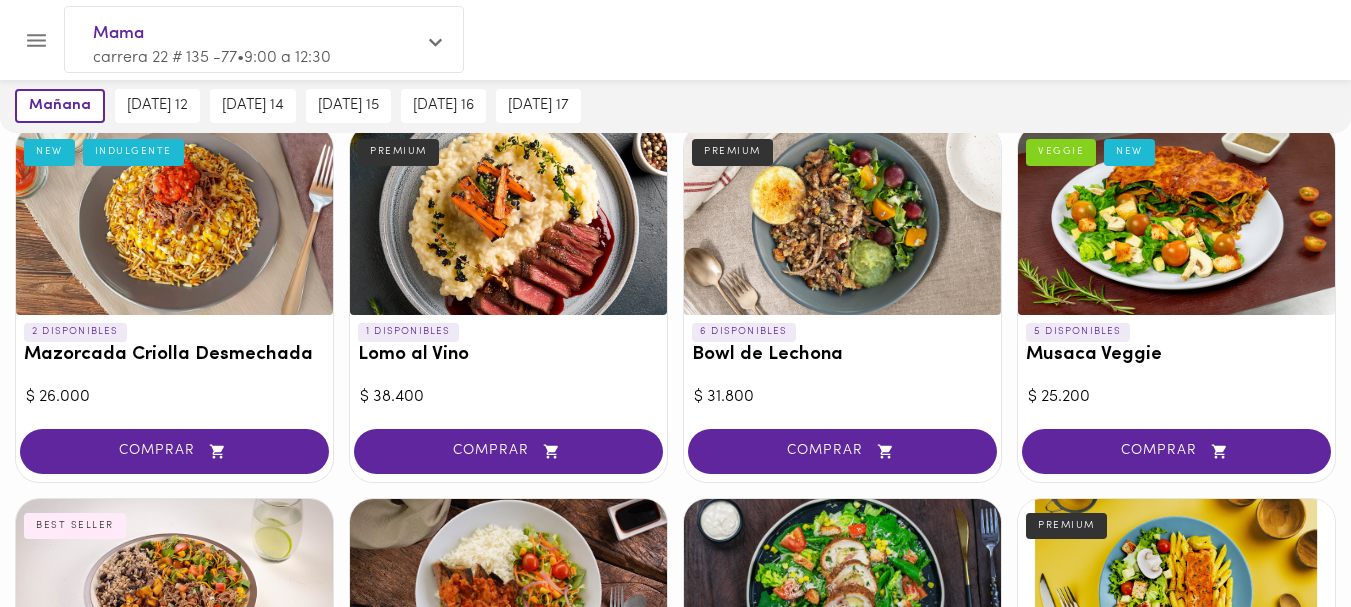 click on "Lomo al Vino" at bounding box center [508, 355] 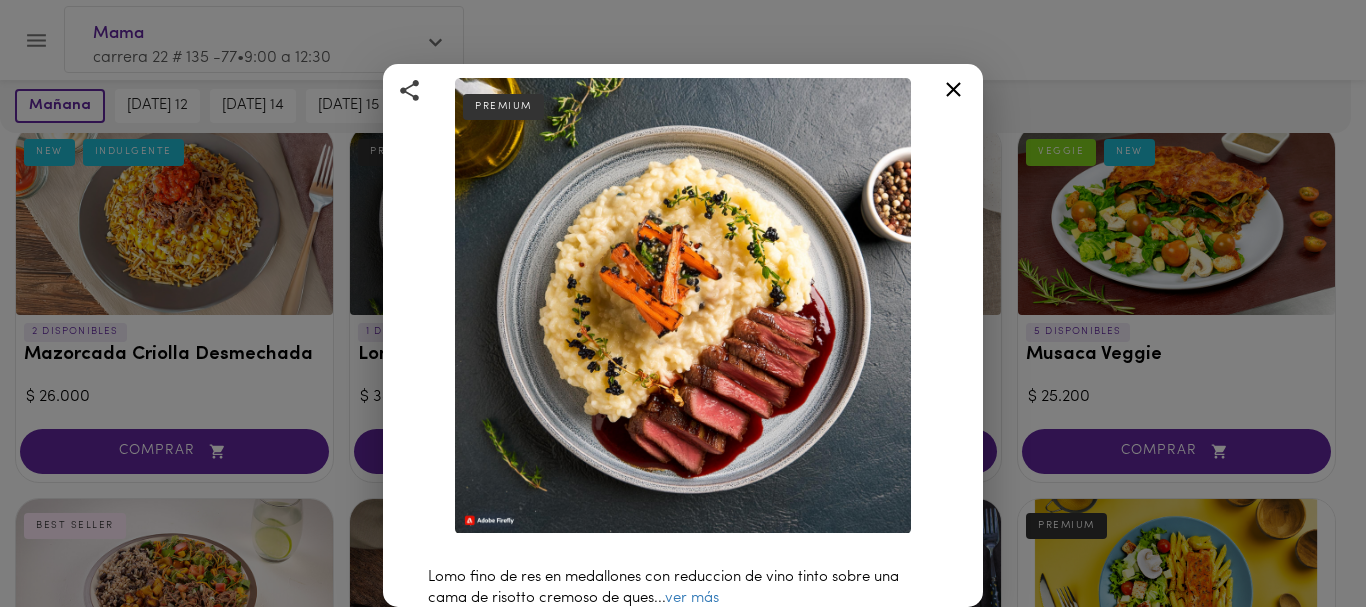 scroll, scrollTop: 60, scrollLeft: 0, axis: vertical 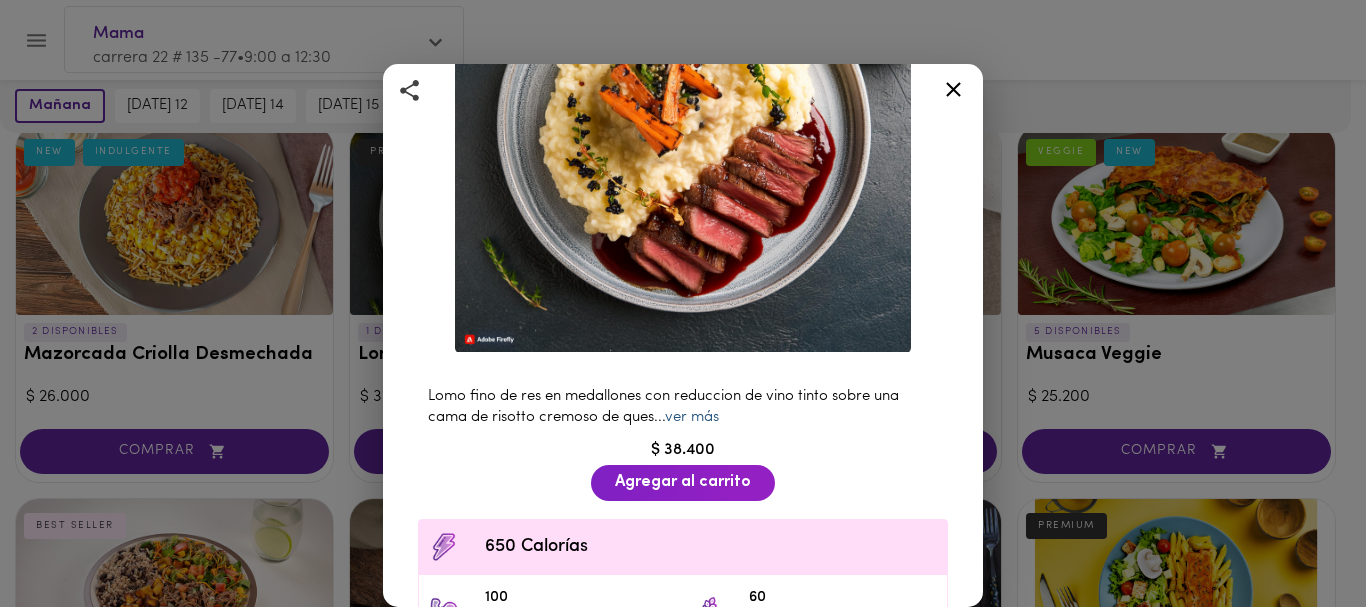 click on "ver más" at bounding box center (692, 417) 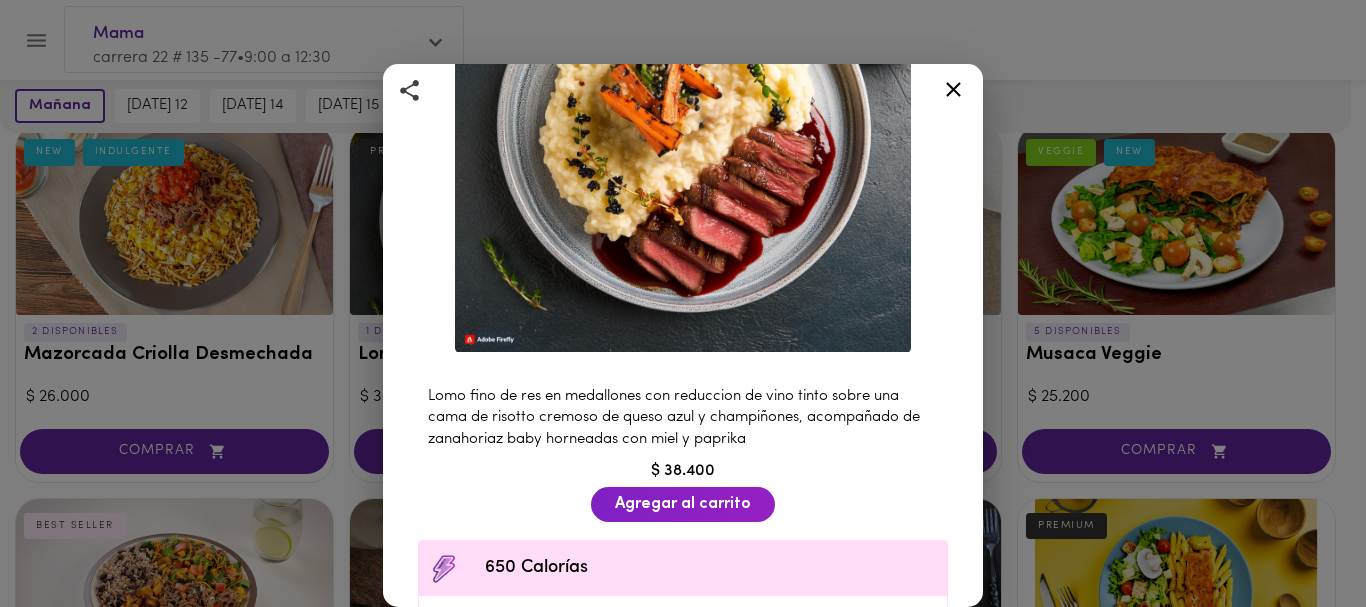 click 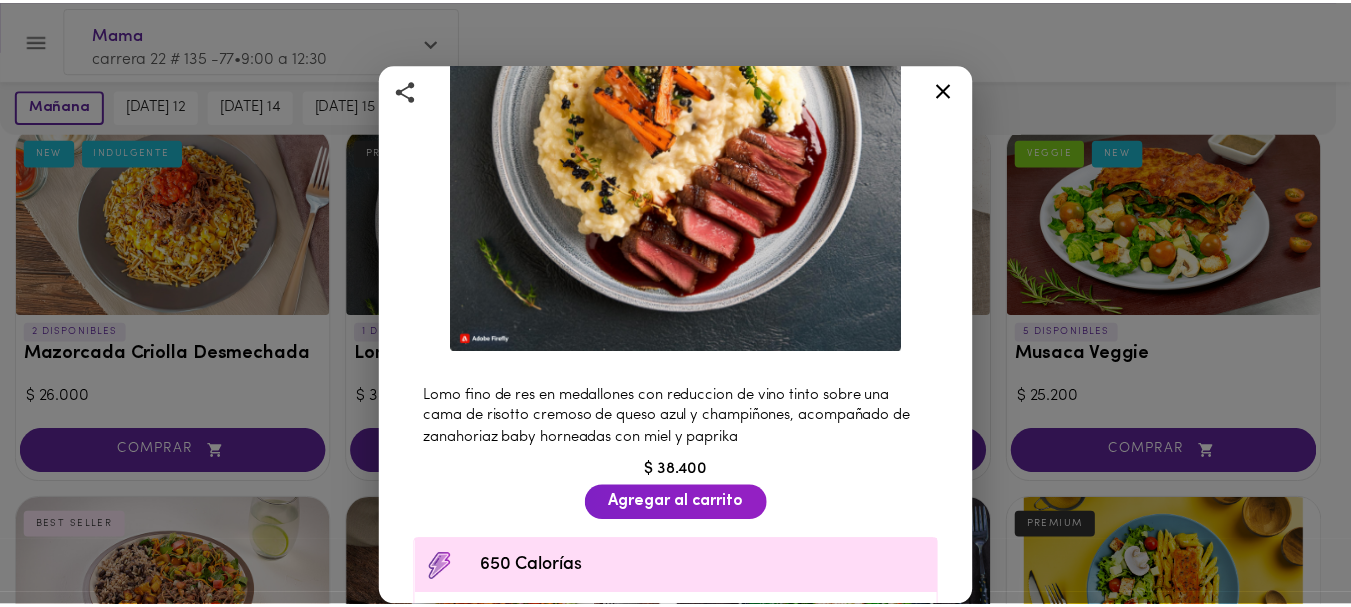 scroll, scrollTop: 0, scrollLeft: 0, axis: both 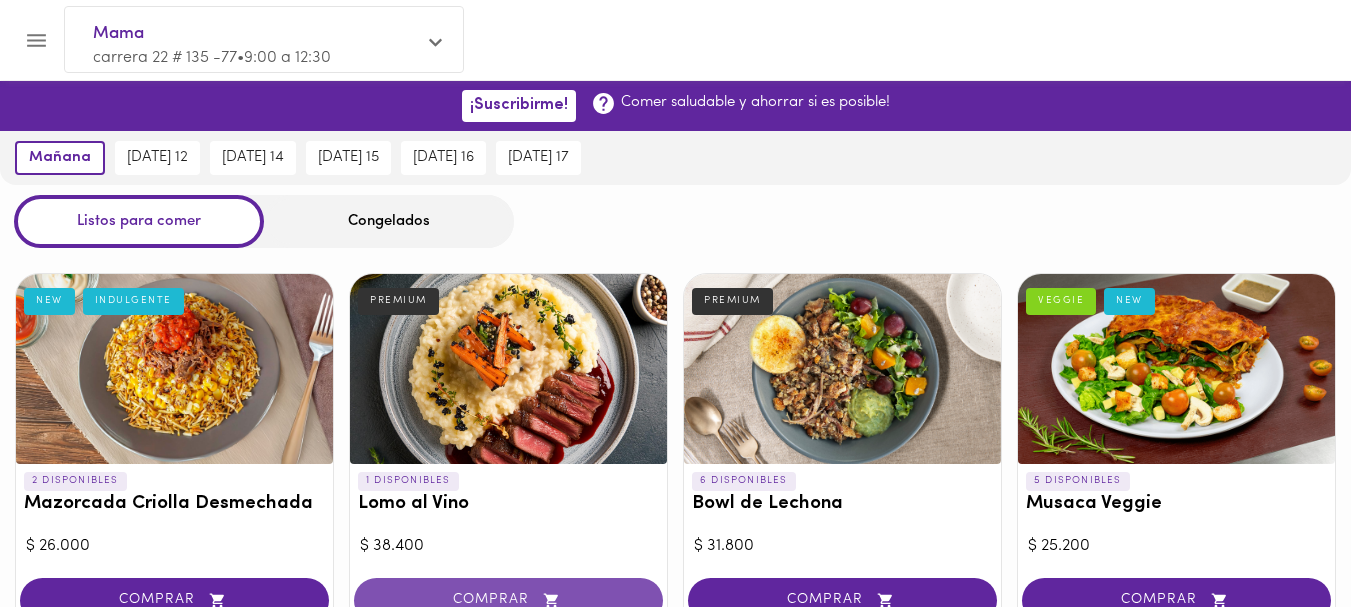 click on "COMPRAR" at bounding box center [508, 600] 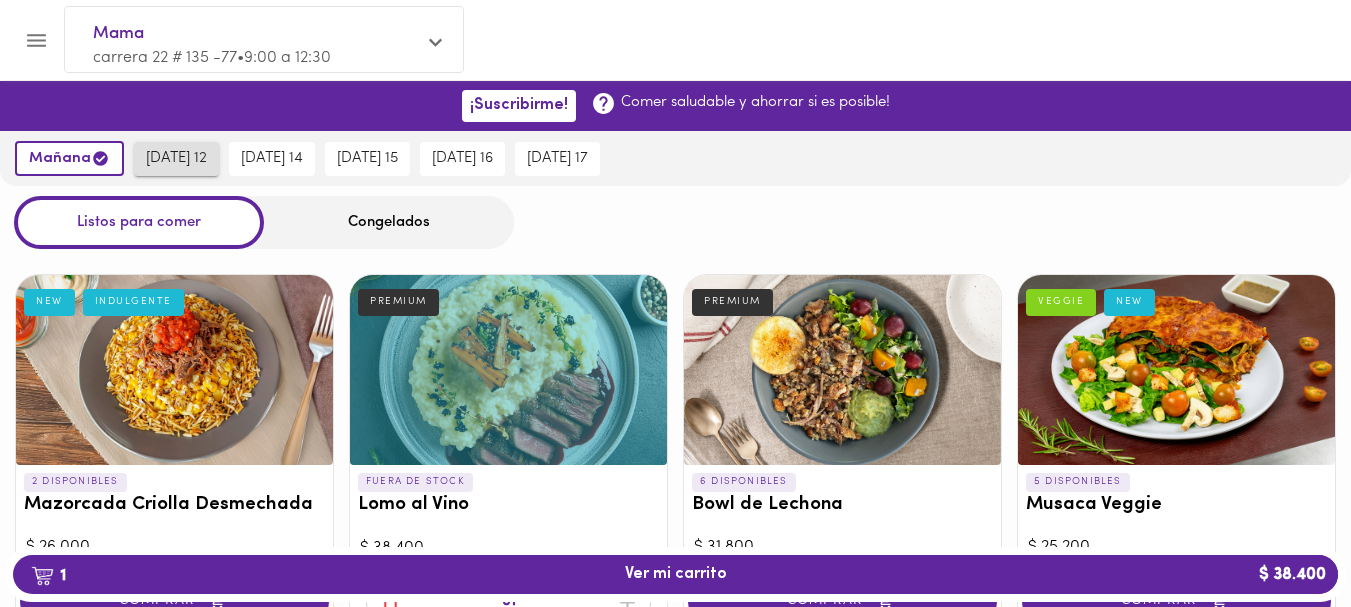 click on "[DATE] 12" at bounding box center [176, 159] 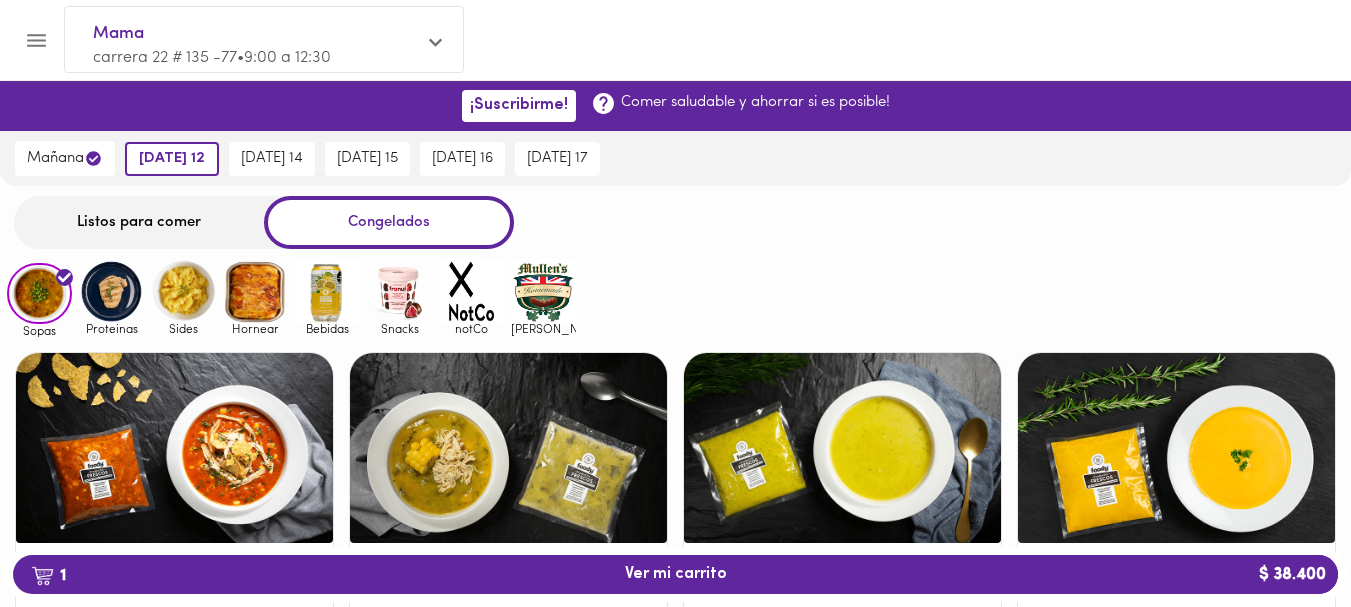 click on "Listos para comer" at bounding box center (139, 222) 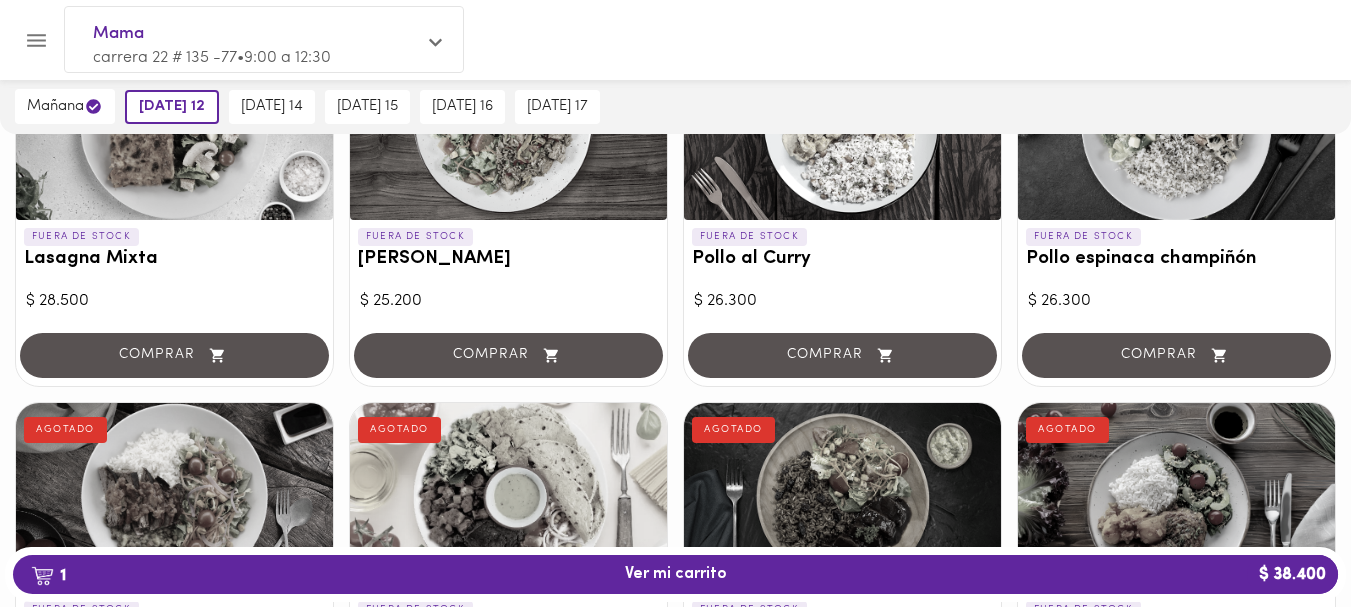 scroll, scrollTop: 1091, scrollLeft: 0, axis: vertical 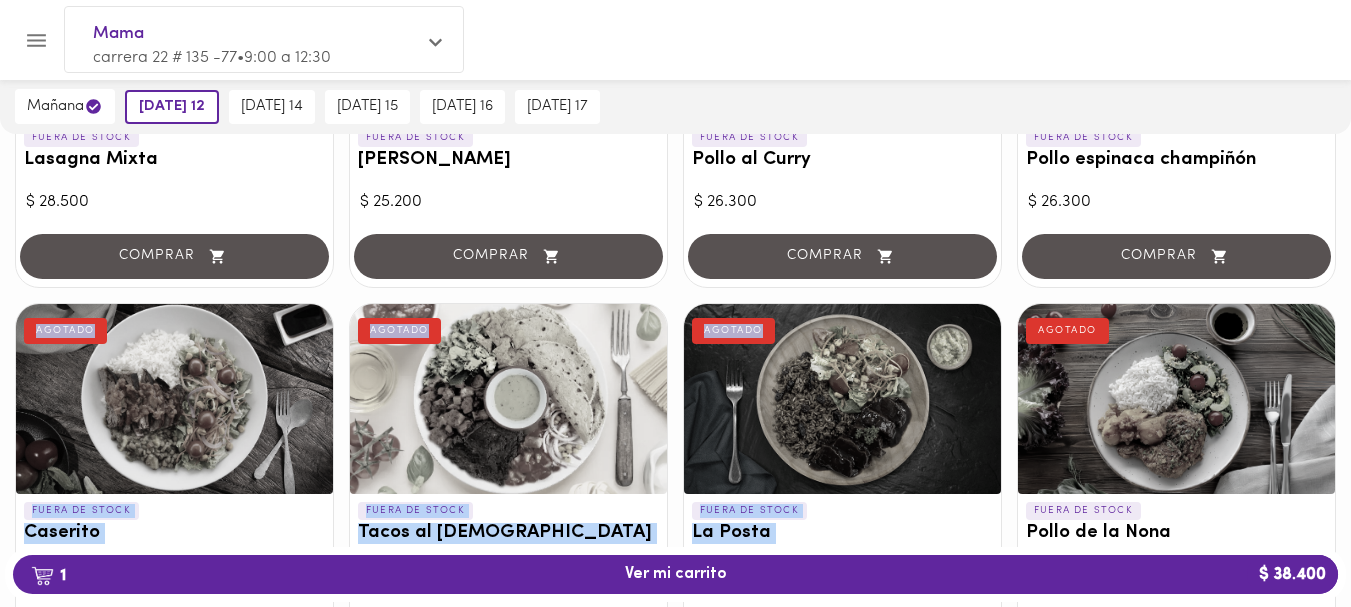 drag, startPoint x: 1324, startPoint y: 350, endPoint x: 1347, endPoint y: 210, distance: 141.87671 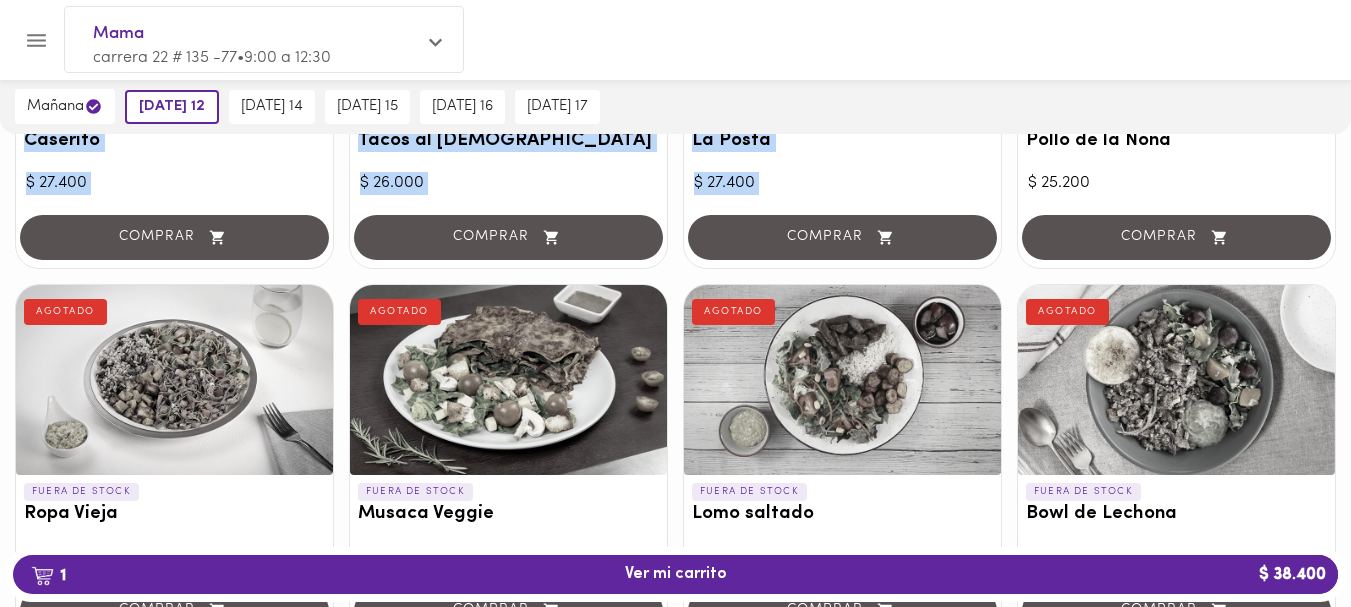 scroll, scrollTop: 1552, scrollLeft: 0, axis: vertical 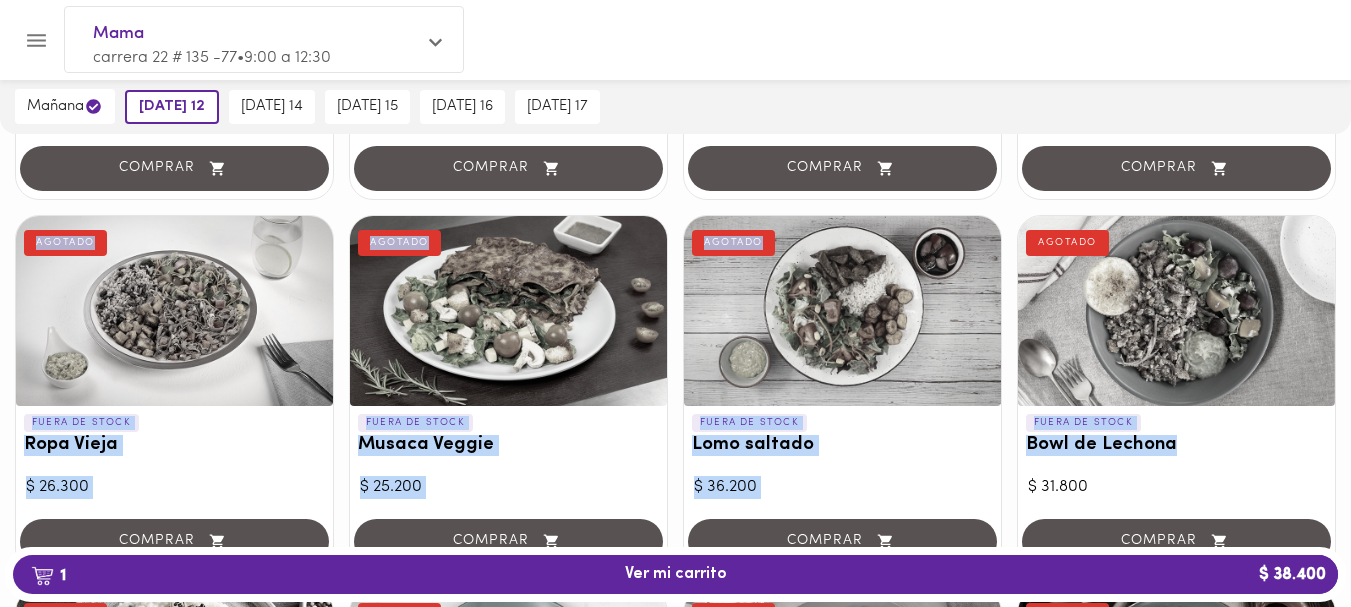 drag, startPoint x: 1337, startPoint y: 481, endPoint x: 1352, endPoint y: 78, distance: 403.27905 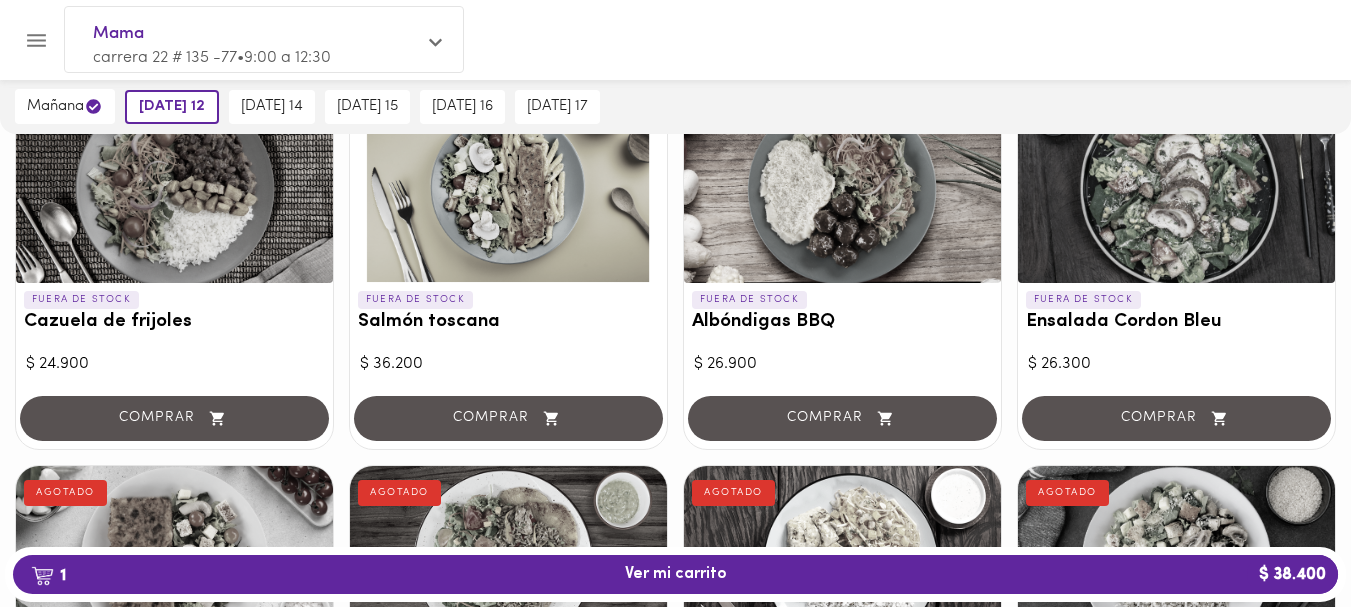 scroll, scrollTop: 0, scrollLeft: 0, axis: both 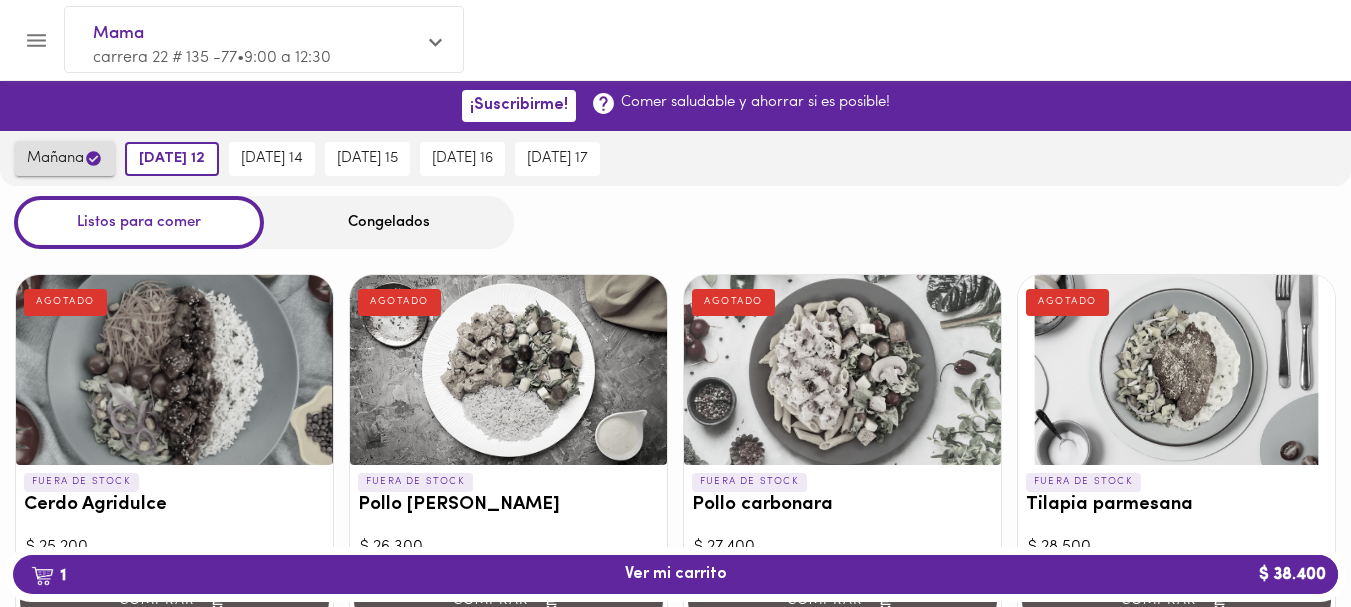 click on "mañana" at bounding box center [65, 158] 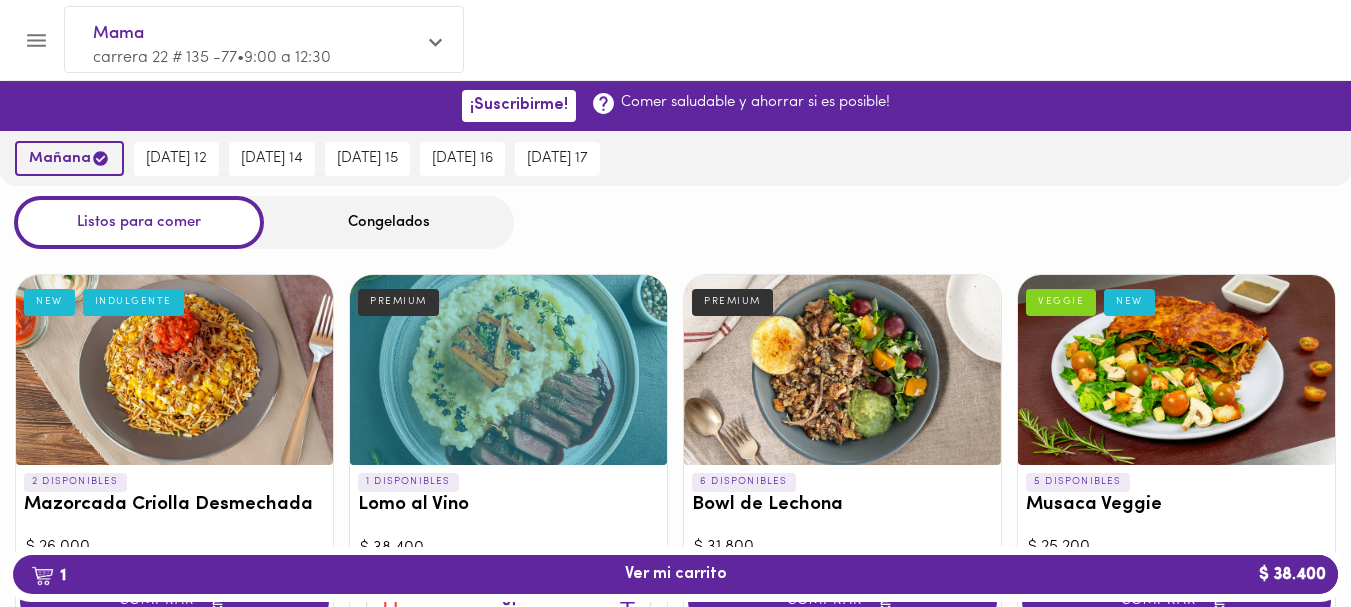 click on "mañana" at bounding box center (69, 158) 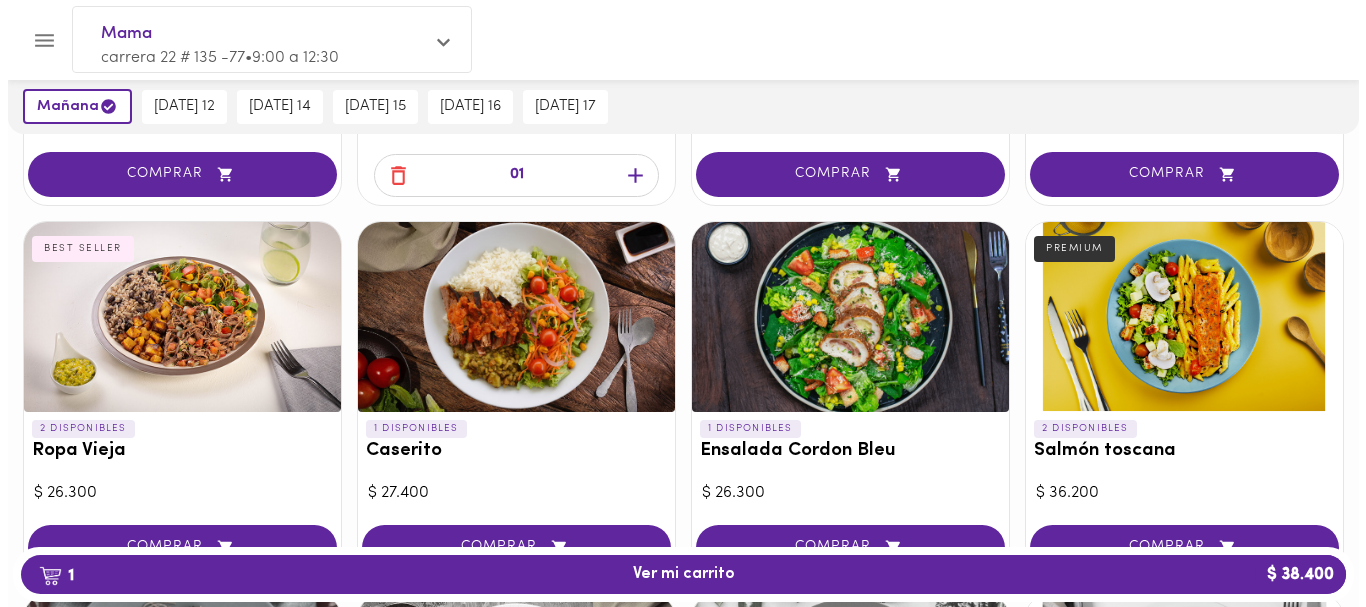 scroll, scrollTop: 486, scrollLeft: 0, axis: vertical 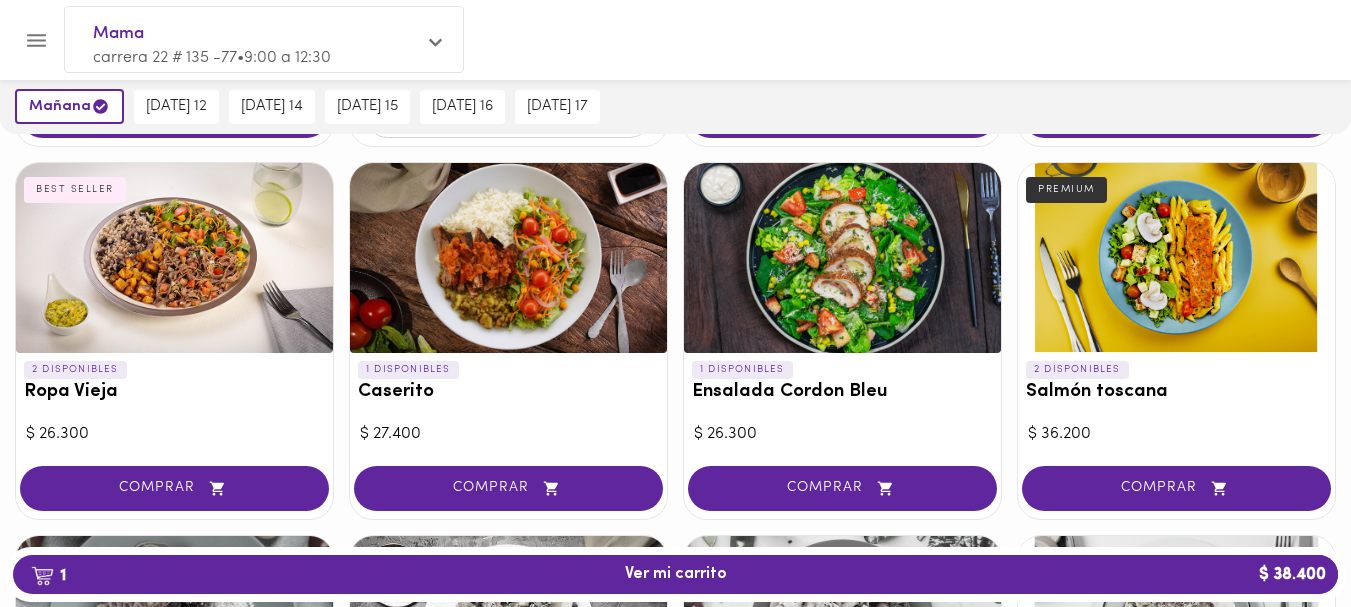 click at bounding box center (508, 258) 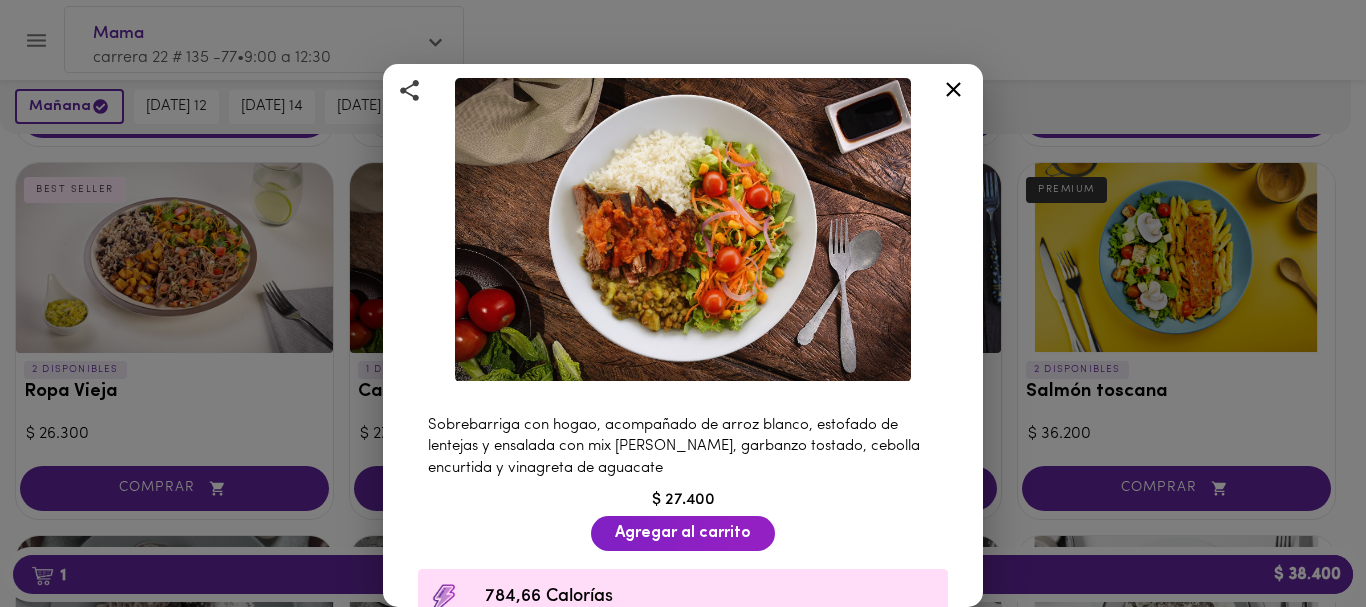 scroll, scrollTop: 110, scrollLeft: 0, axis: vertical 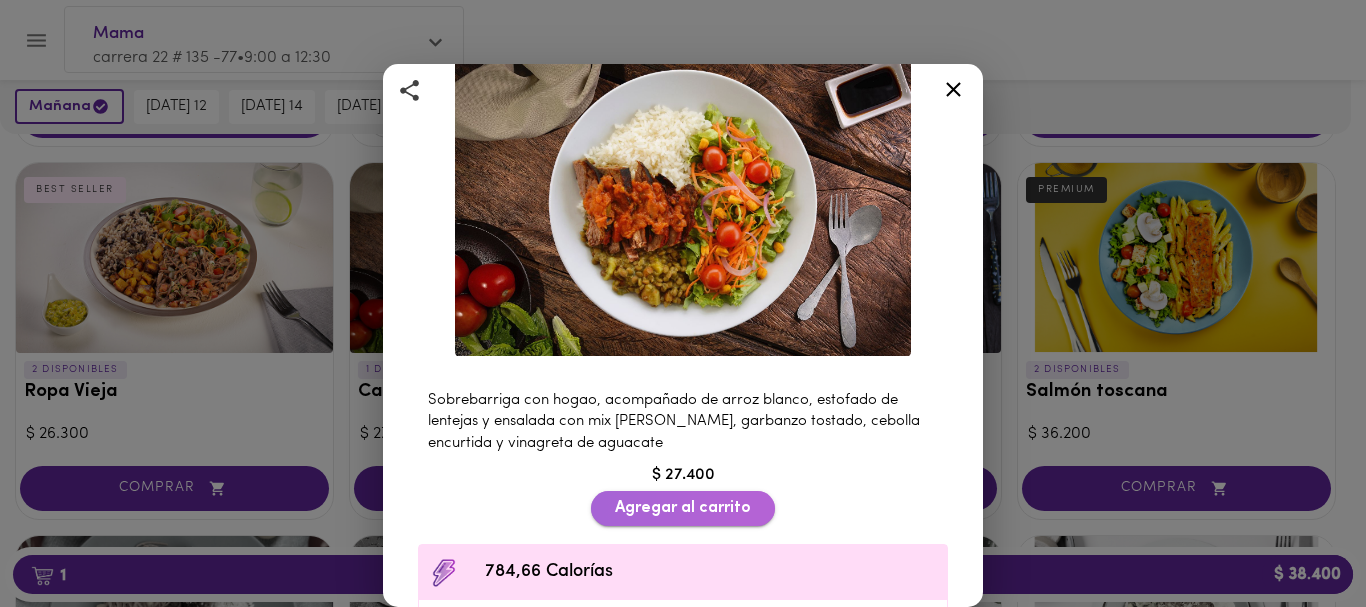 click on "Agregar al carrito" at bounding box center (683, 508) 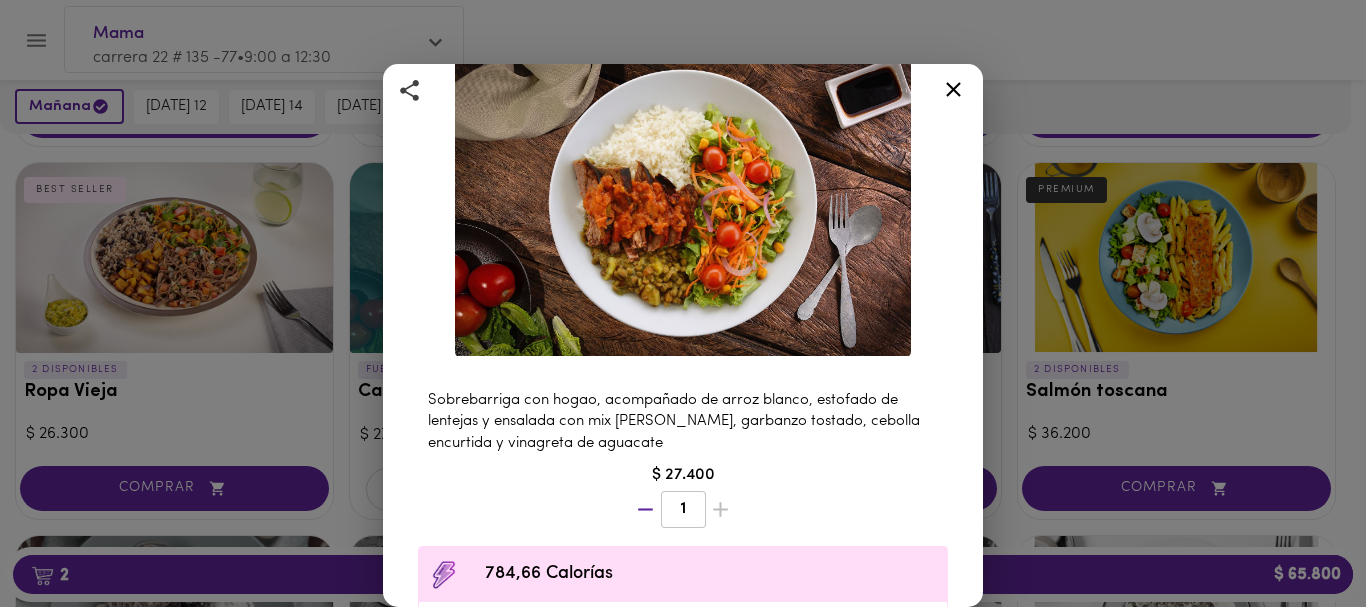 click 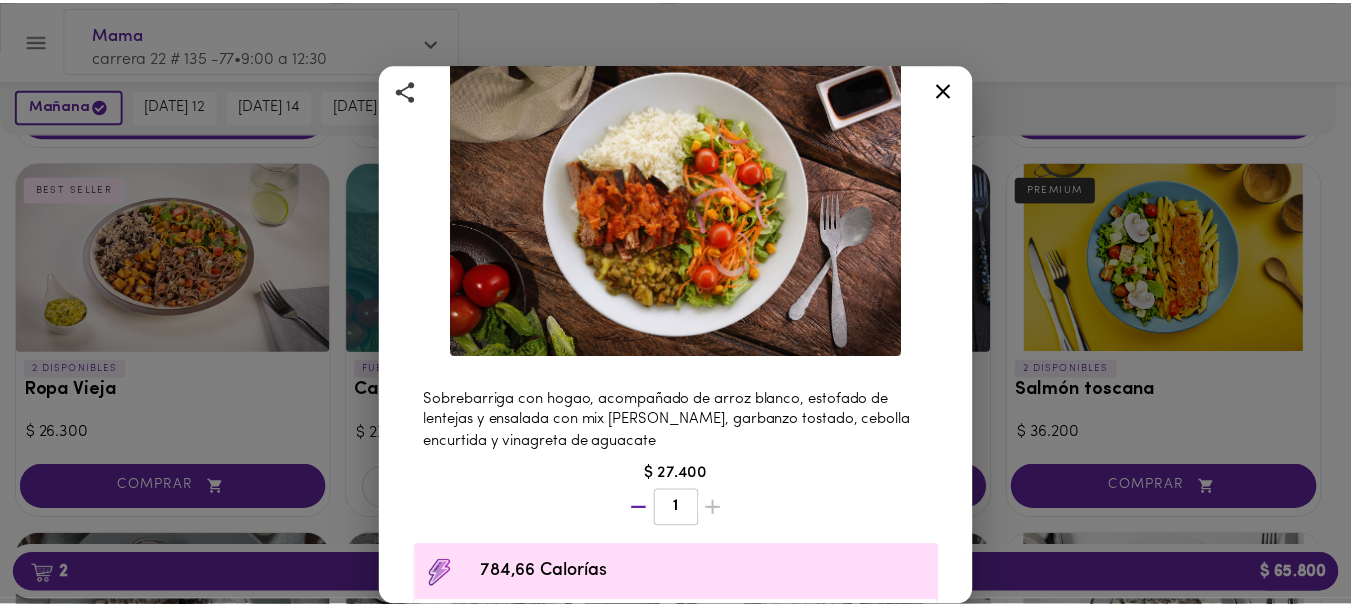 scroll, scrollTop: 0, scrollLeft: 0, axis: both 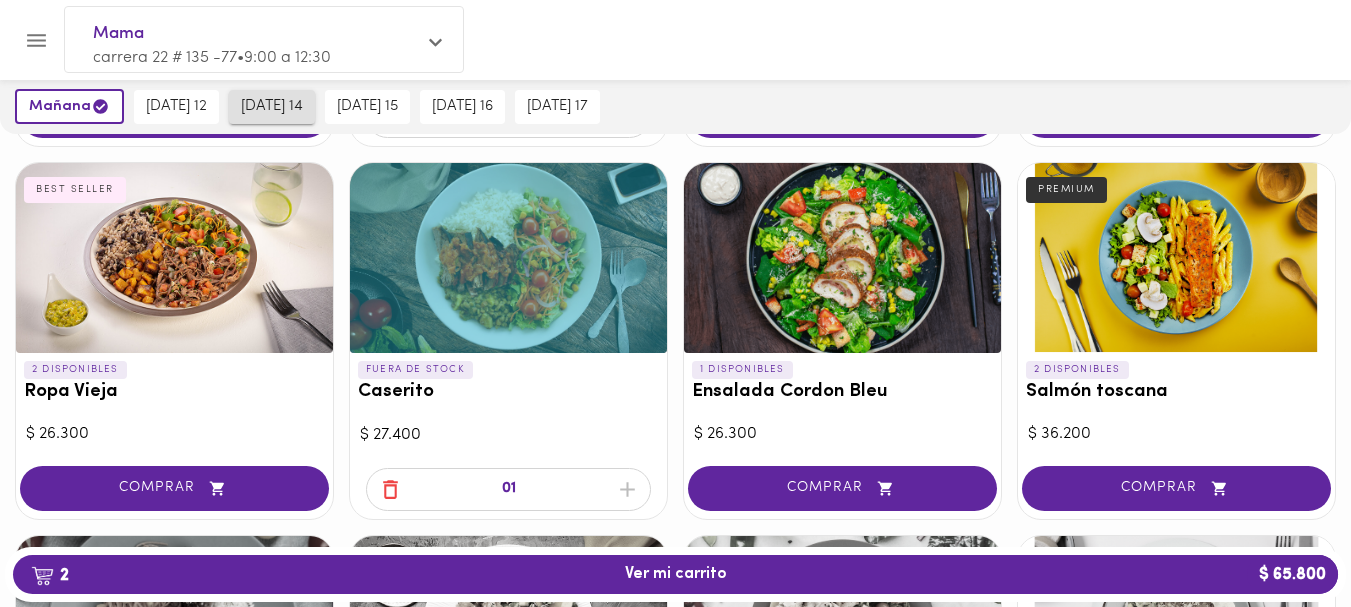click on "[DATE] 14" at bounding box center (272, 107) 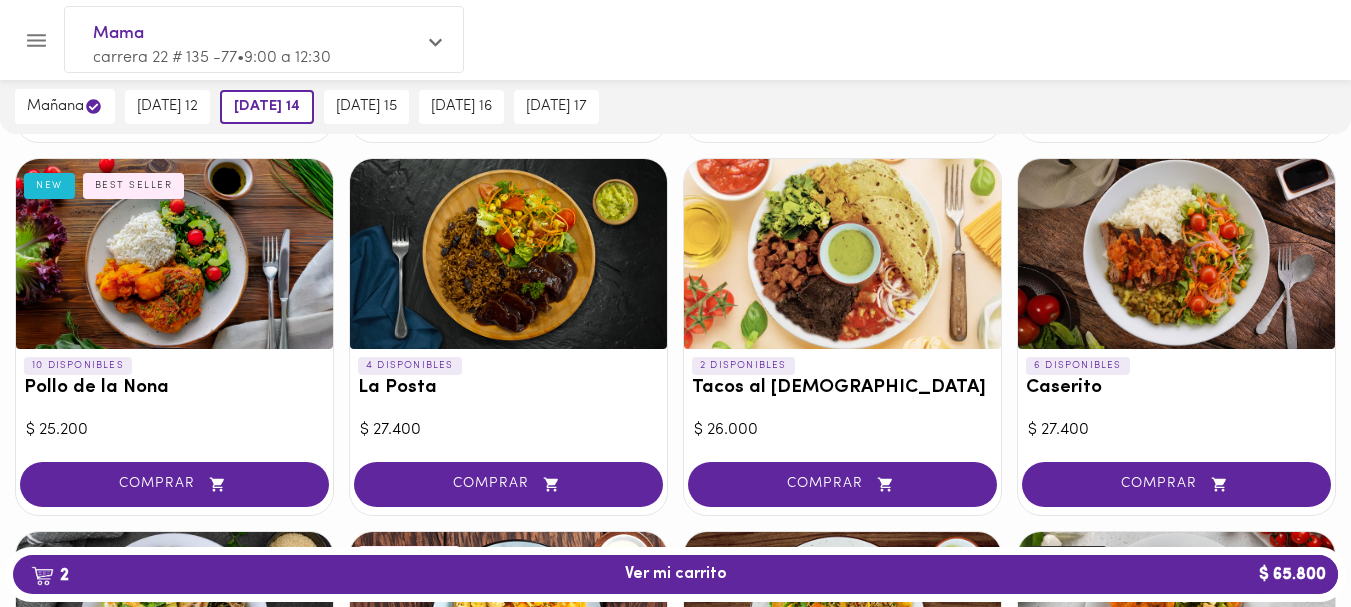 scroll, scrollTop: 923, scrollLeft: 0, axis: vertical 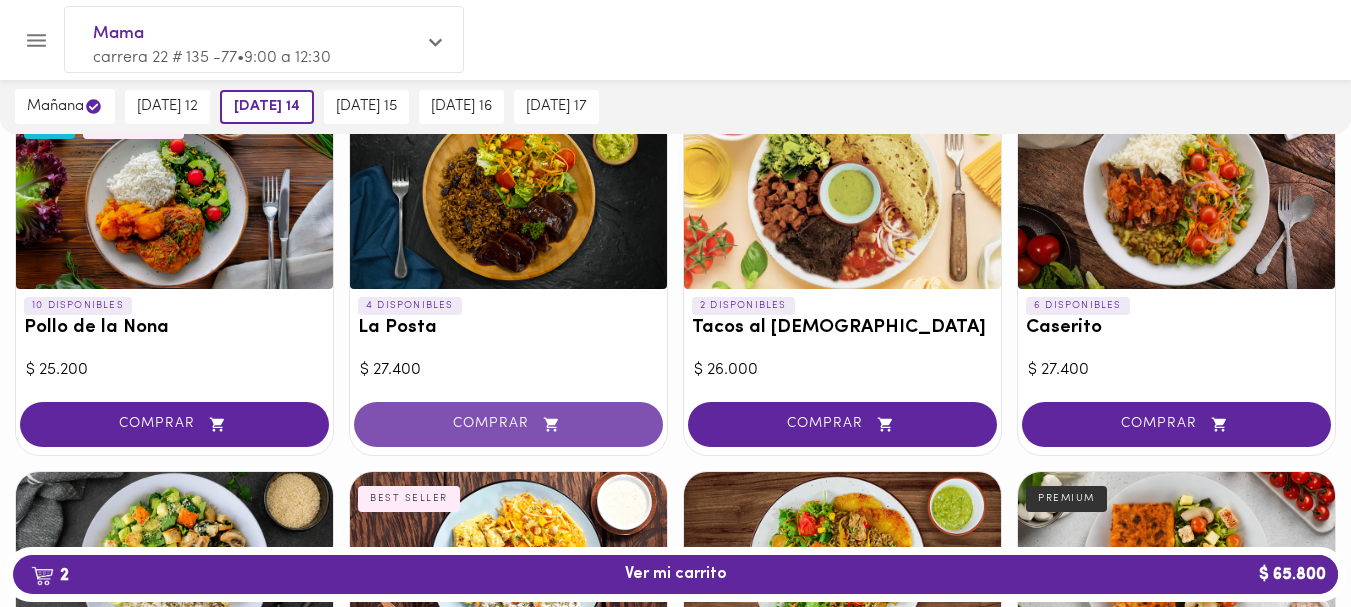 click on "COMPRAR" at bounding box center (508, 424) 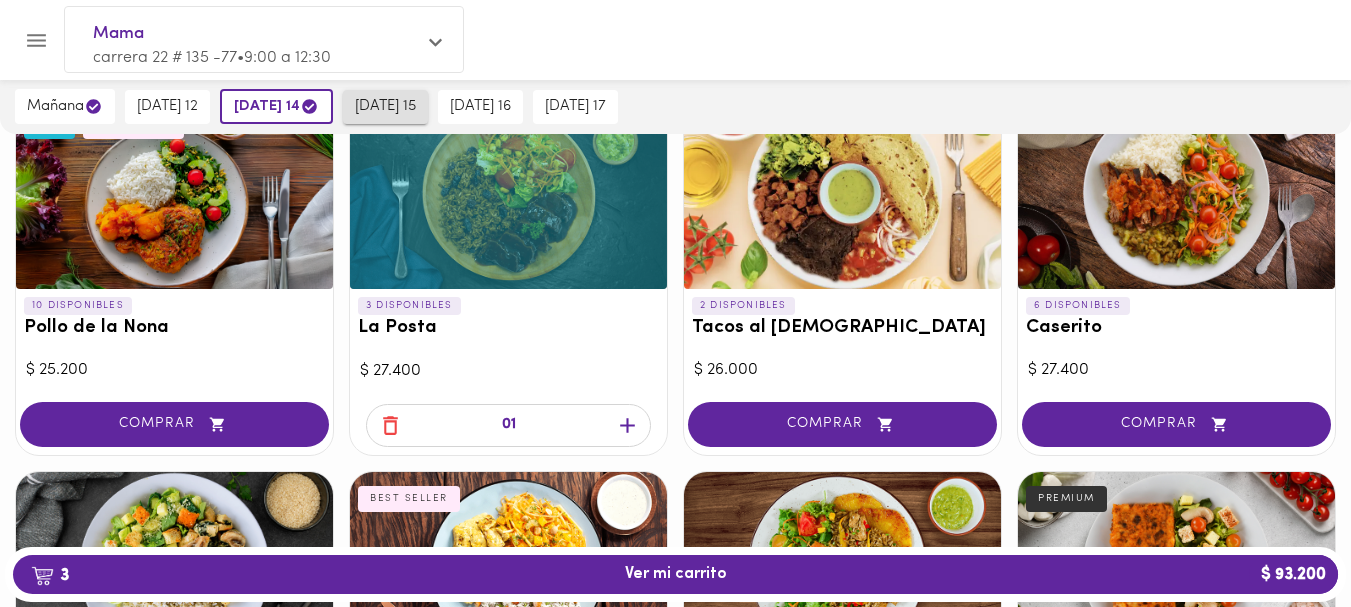 click on "[DATE] 15" at bounding box center [385, 107] 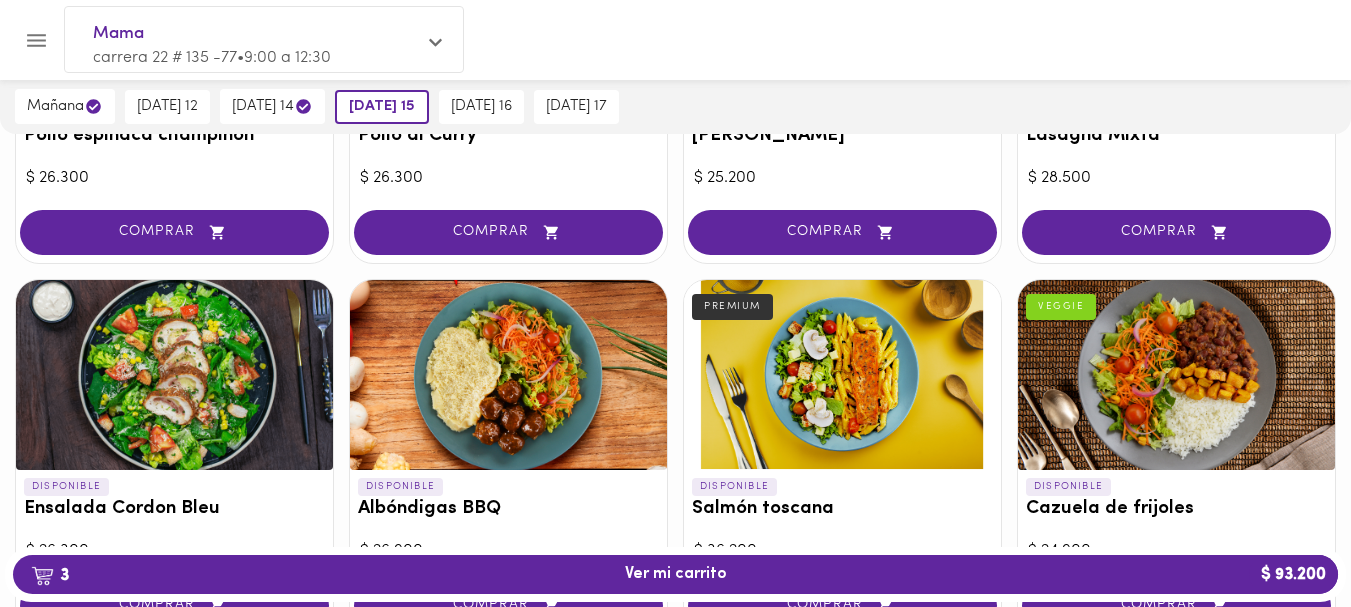 scroll, scrollTop: 1493, scrollLeft: 0, axis: vertical 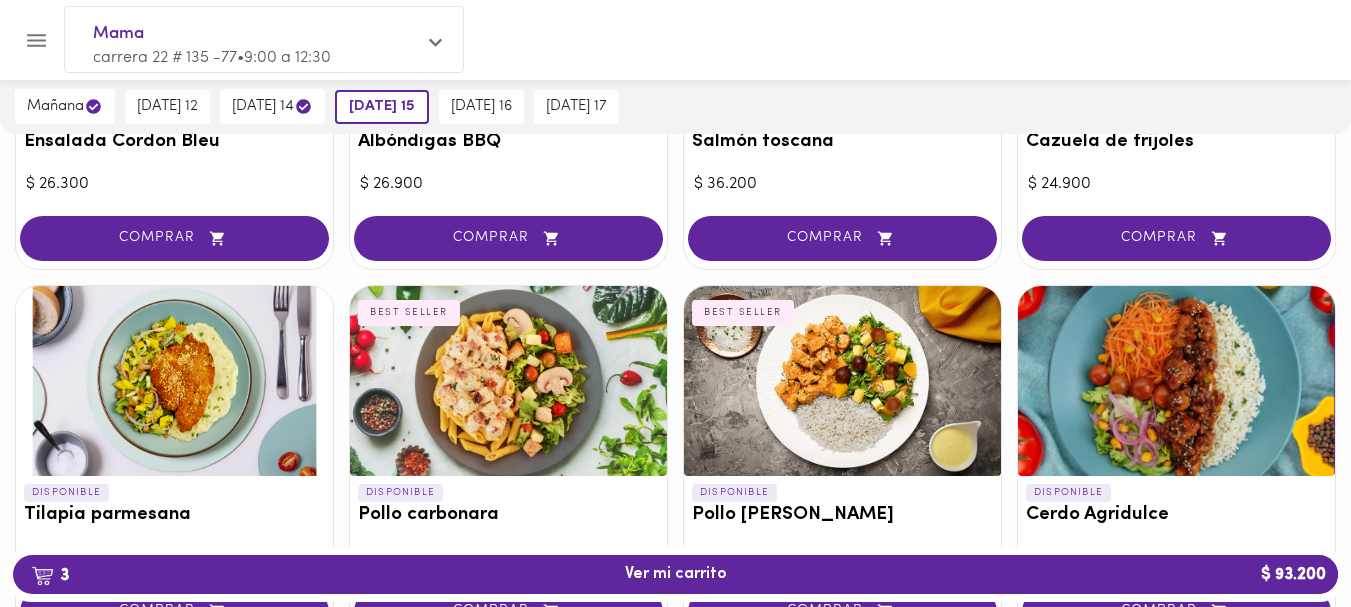 drag, startPoint x: 1337, startPoint y: 413, endPoint x: 1330, endPoint y: 454, distance: 41.59327 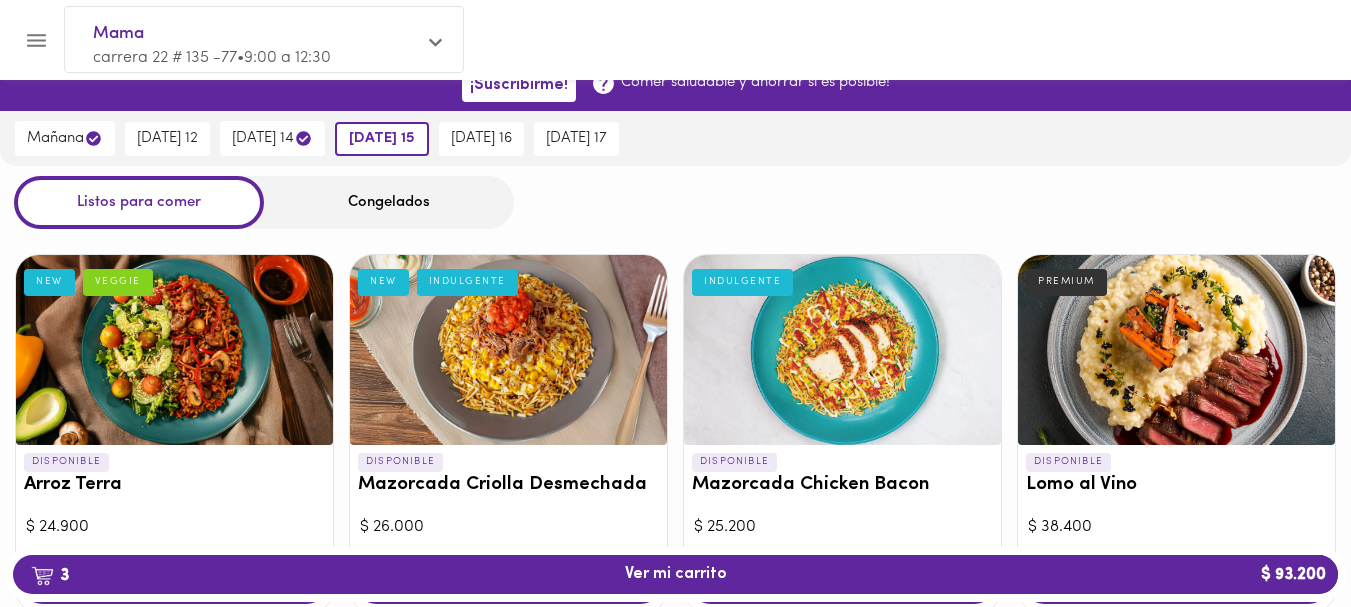 scroll, scrollTop: 5, scrollLeft: 0, axis: vertical 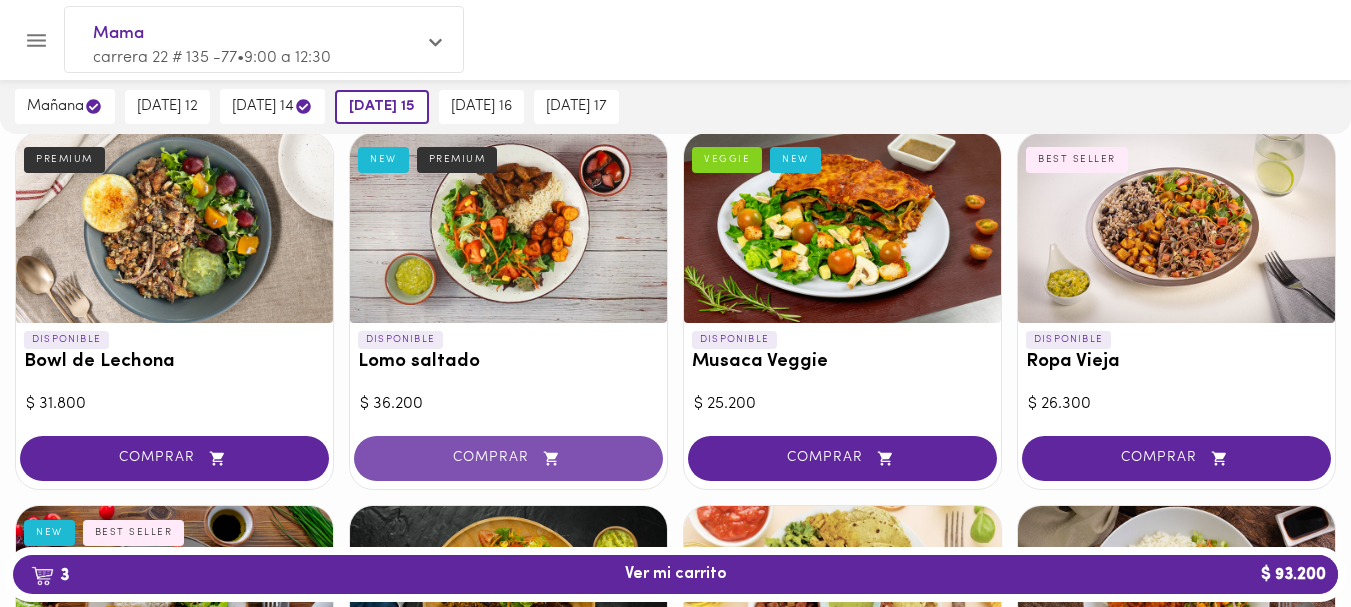 click on "COMPRAR" at bounding box center (508, 458) 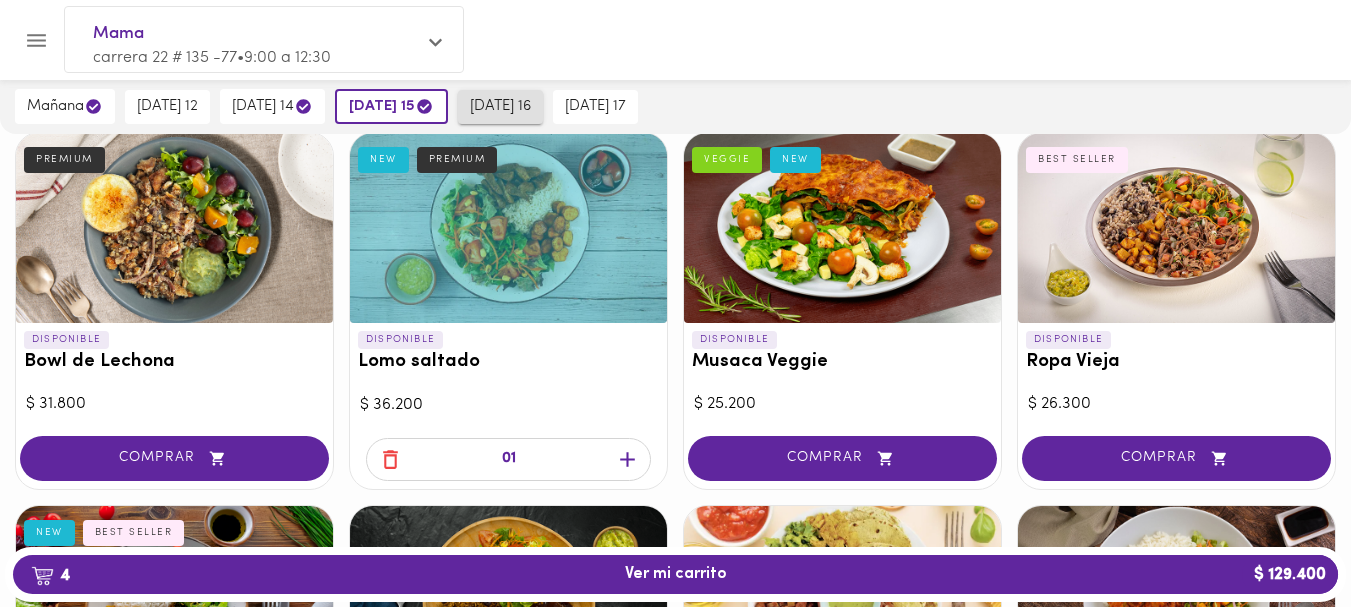 click on "[DATE] 16" at bounding box center [500, 107] 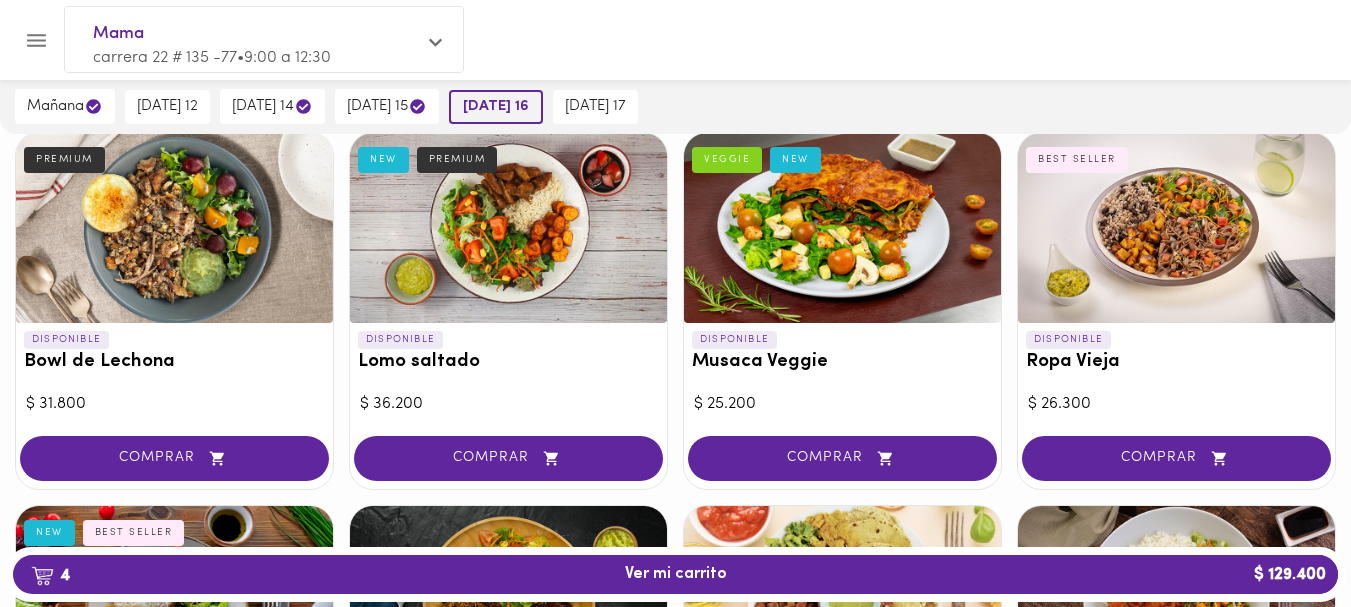 click on "[DATE] 16" at bounding box center (496, 107) 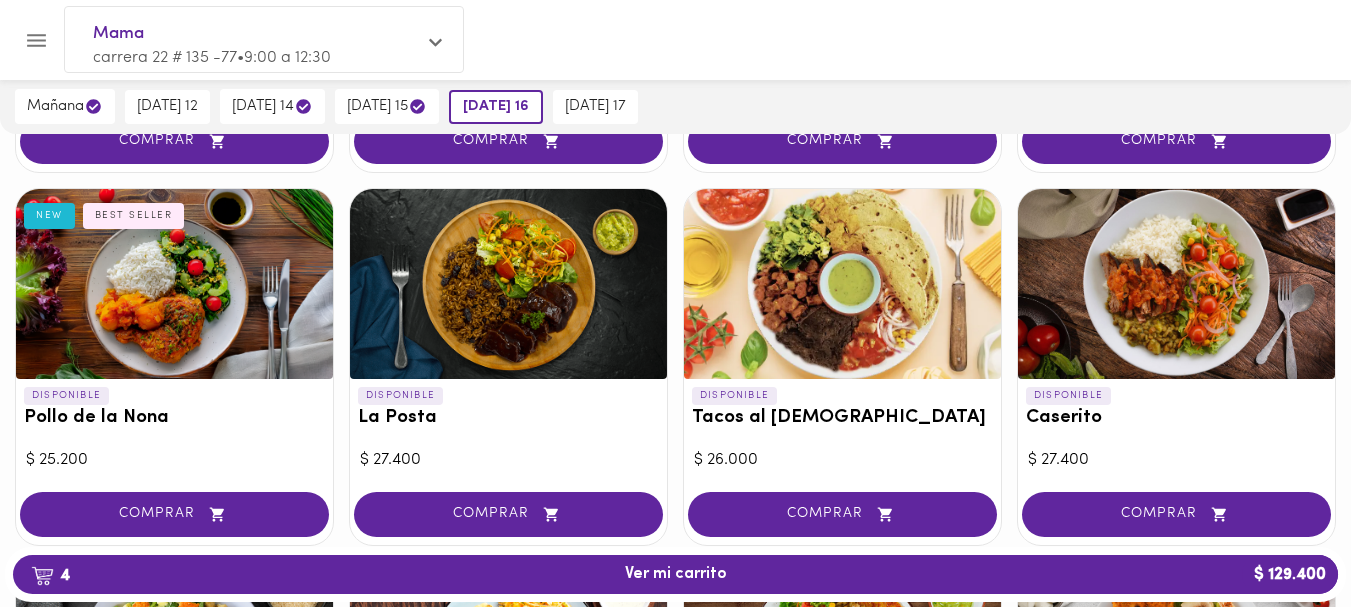 scroll, scrollTop: 893, scrollLeft: 0, axis: vertical 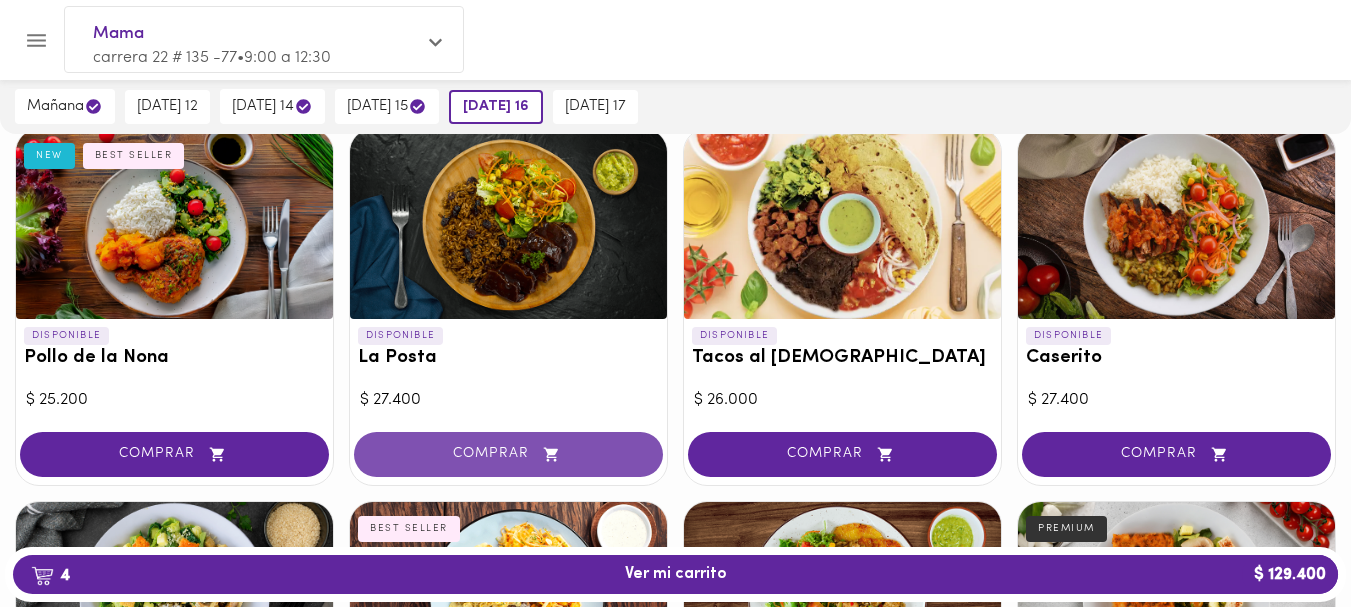 click on "COMPRAR" at bounding box center [508, 454] 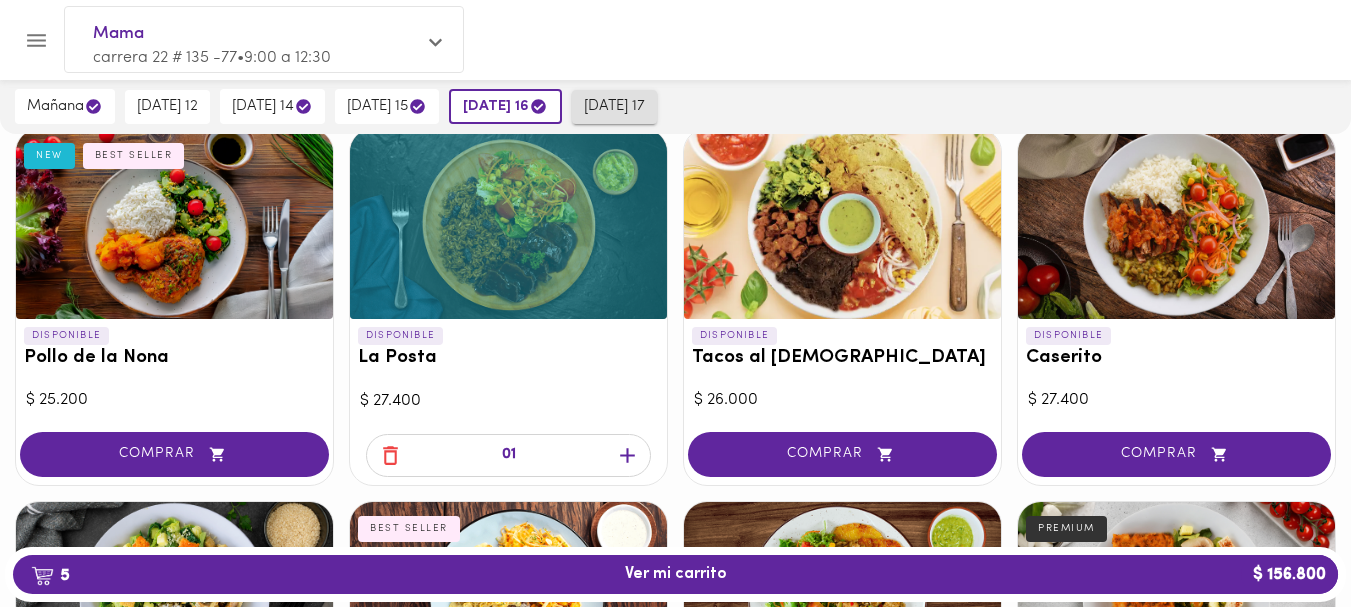 click on "[DATE] 17" at bounding box center (614, 107) 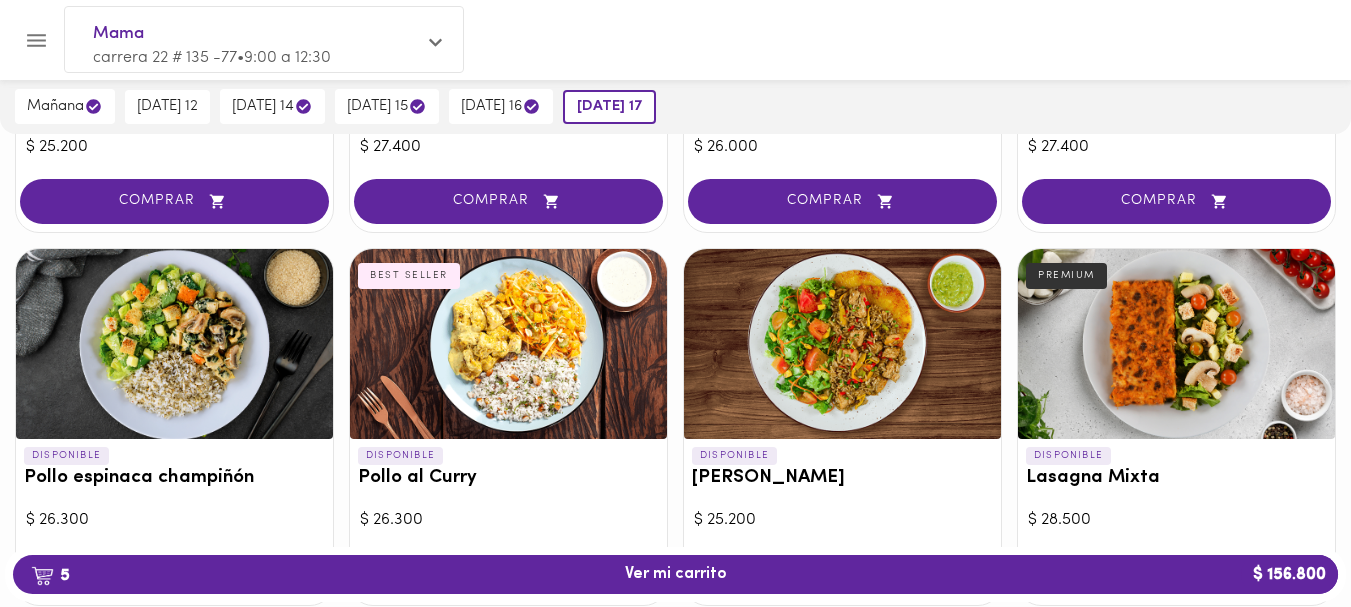 scroll, scrollTop: 1151, scrollLeft: 0, axis: vertical 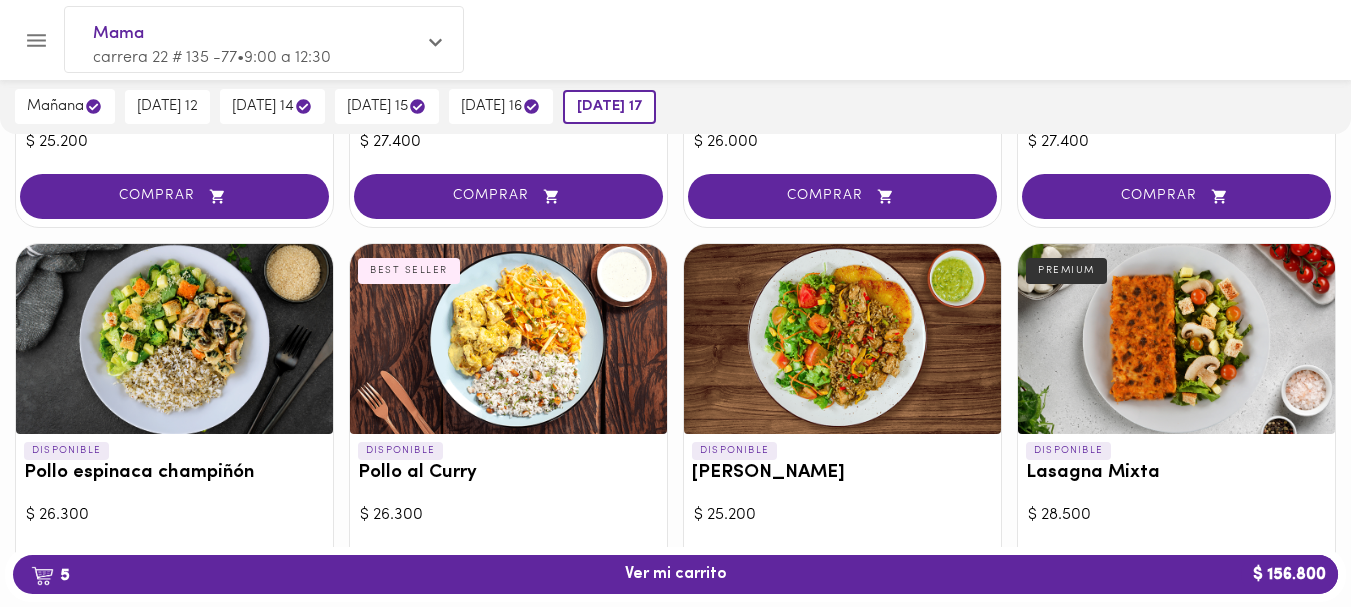 click at bounding box center (842, 339) 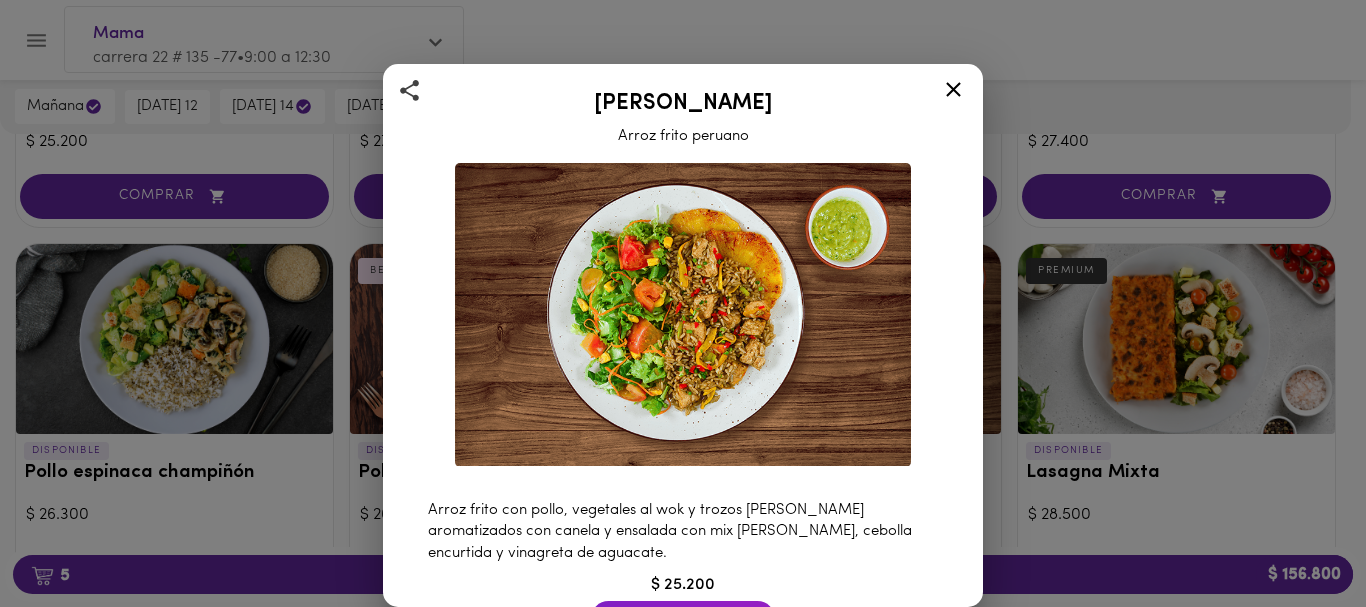 click 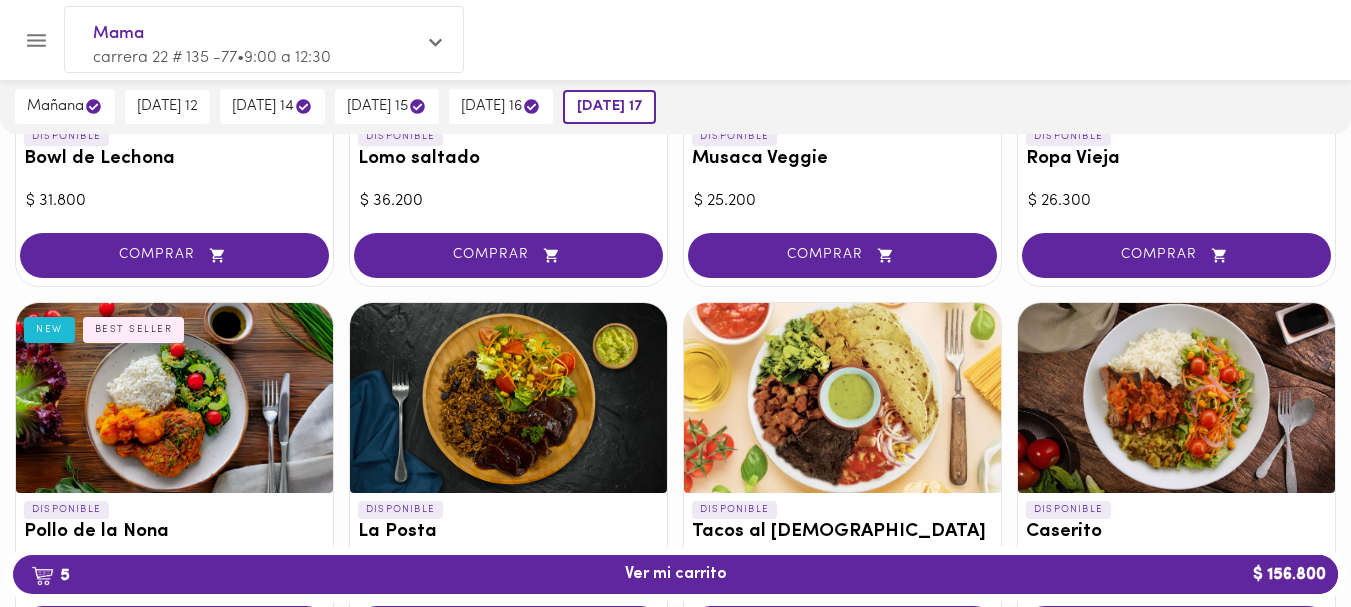 scroll, scrollTop: 739, scrollLeft: 0, axis: vertical 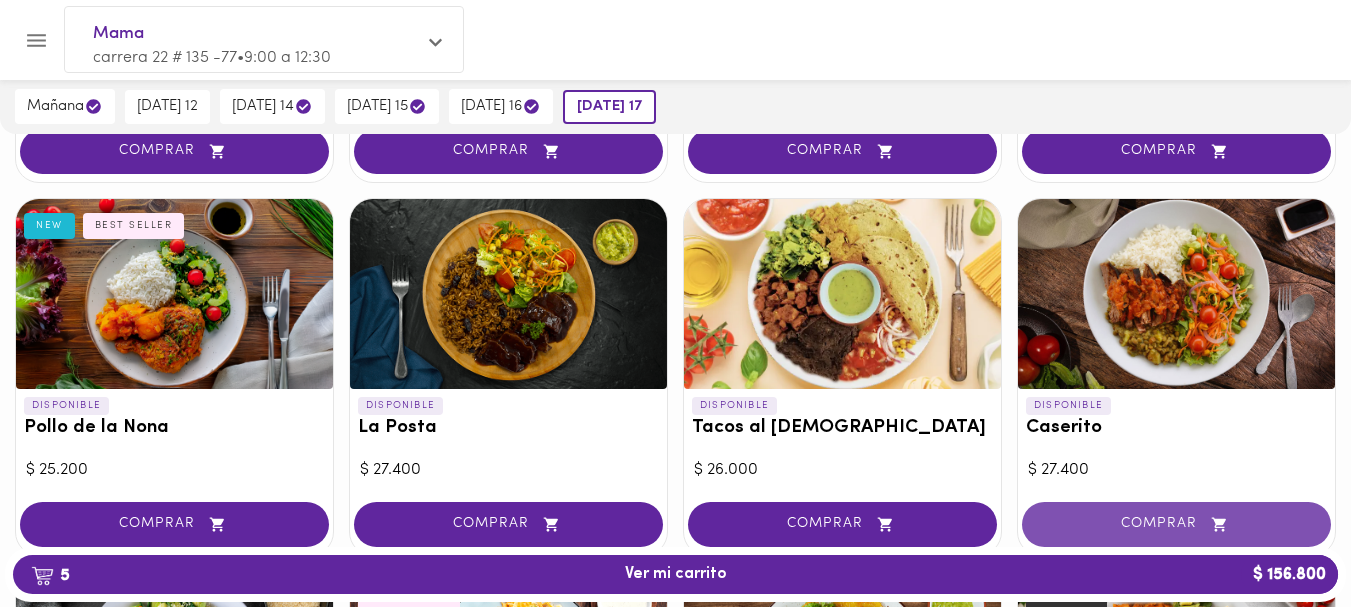 click on "COMPRAR" at bounding box center [1176, 524] 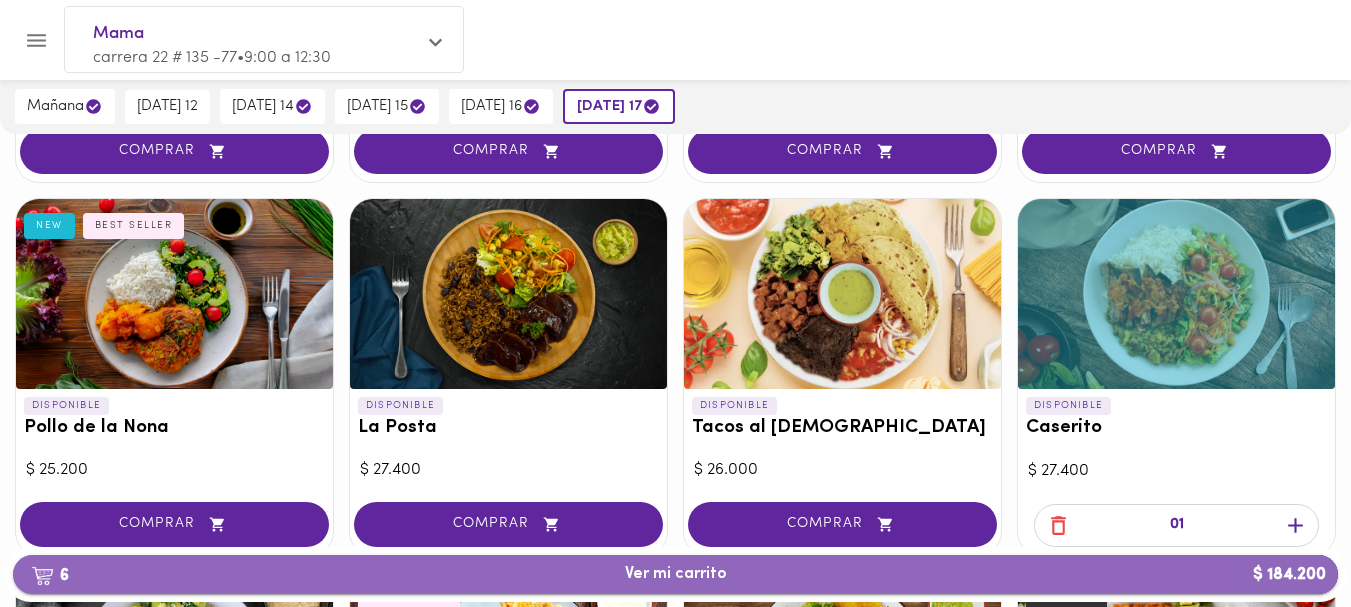 click on "6 Ver mi carrito $ 184.200" at bounding box center [676, 574] 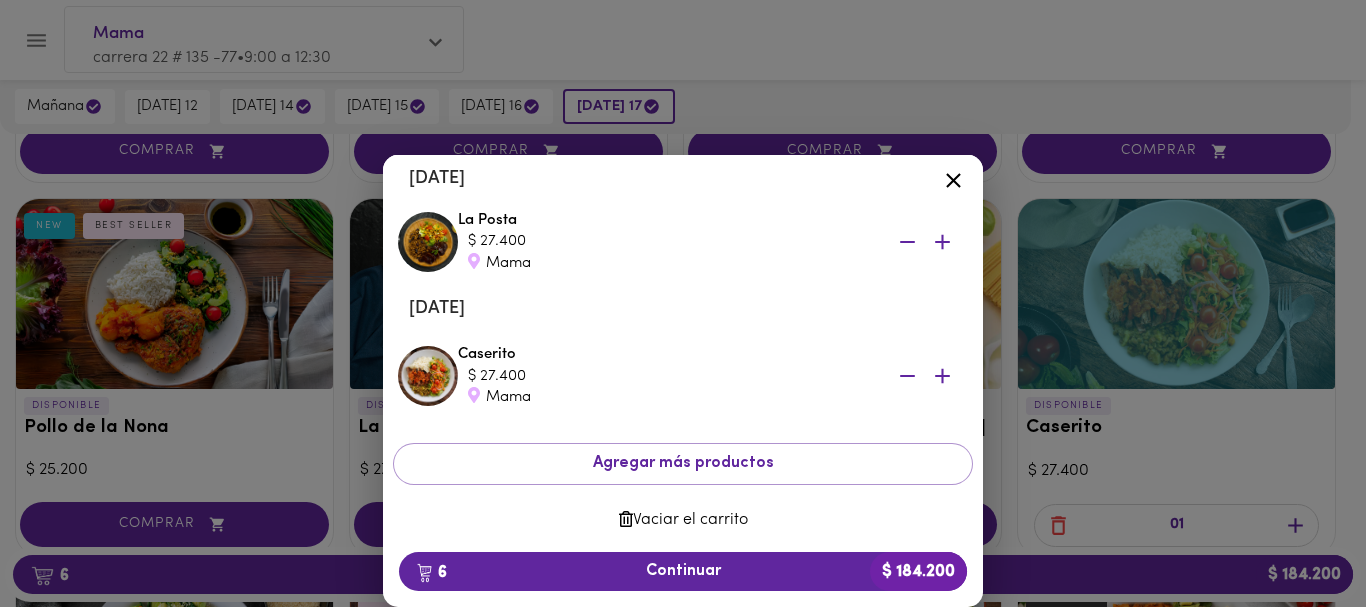 scroll, scrollTop: 577, scrollLeft: 0, axis: vertical 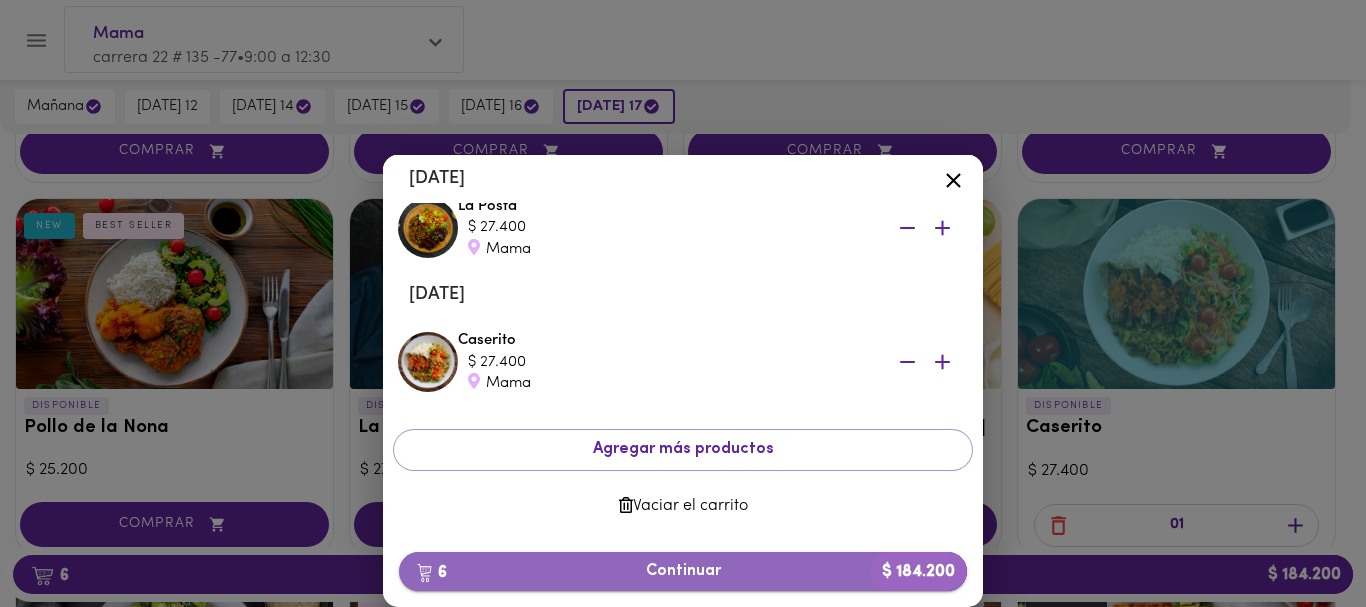 click on "6 Continuar $ 184.200" at bounding box center [683, 571] 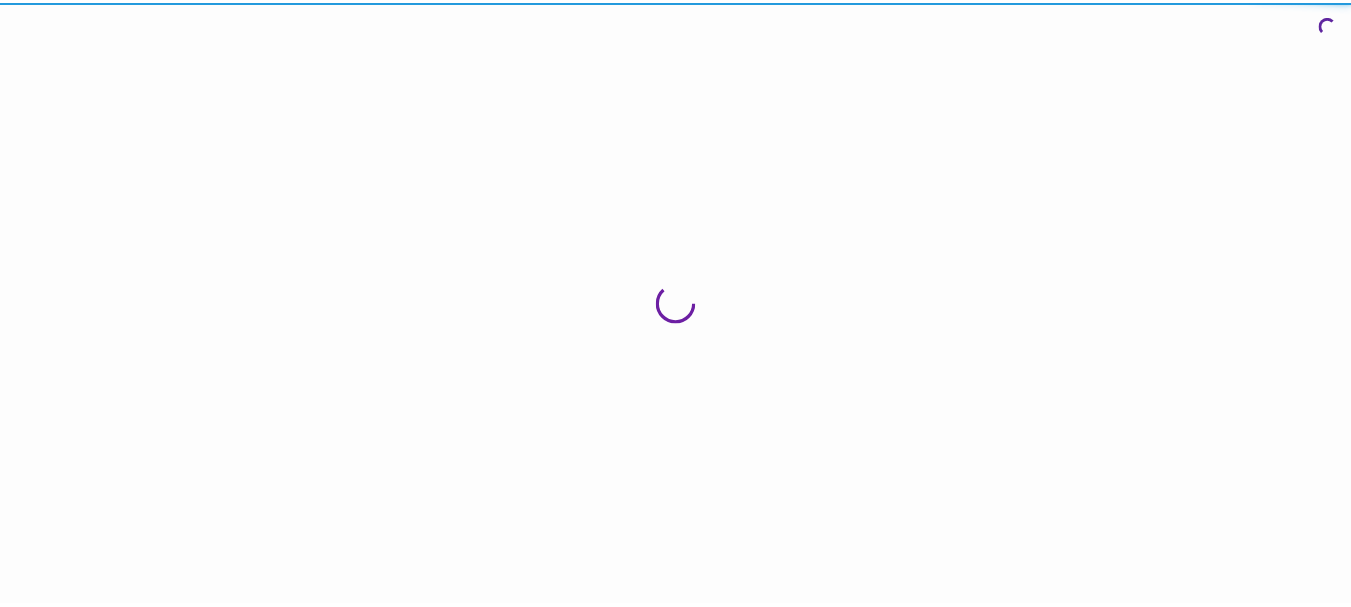 scroll, scrollTop: 0, scrollLeft: 0, axis: both 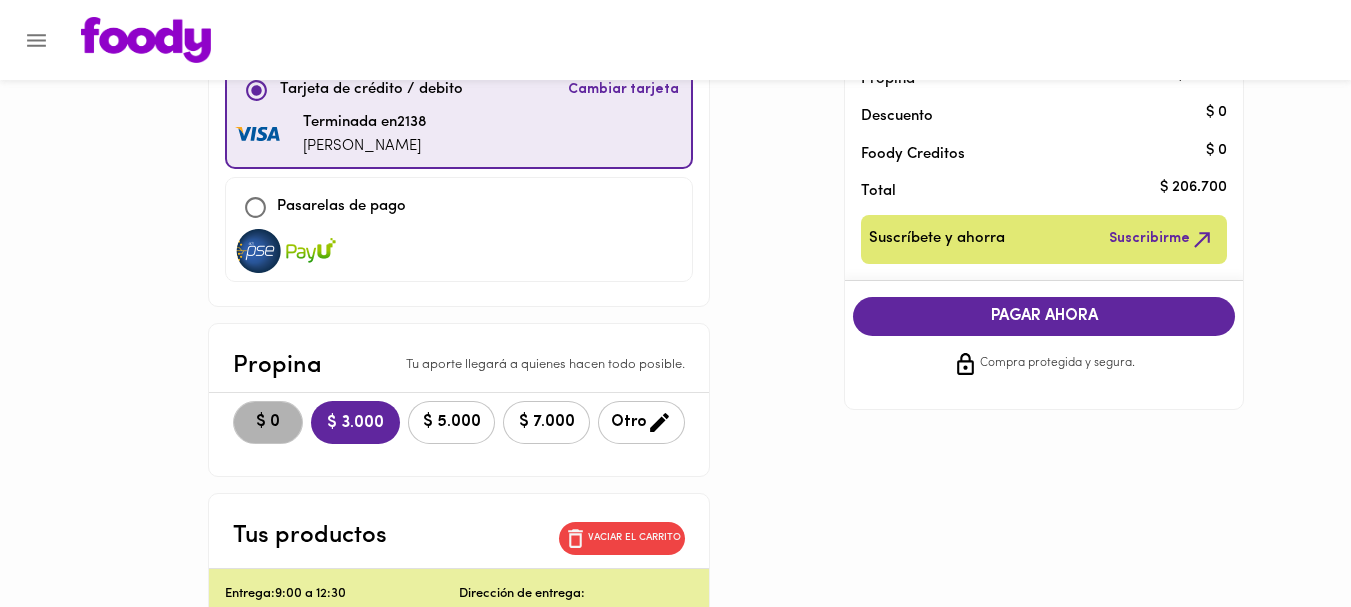 click on "$ 0" at bounding box center [268, 422] 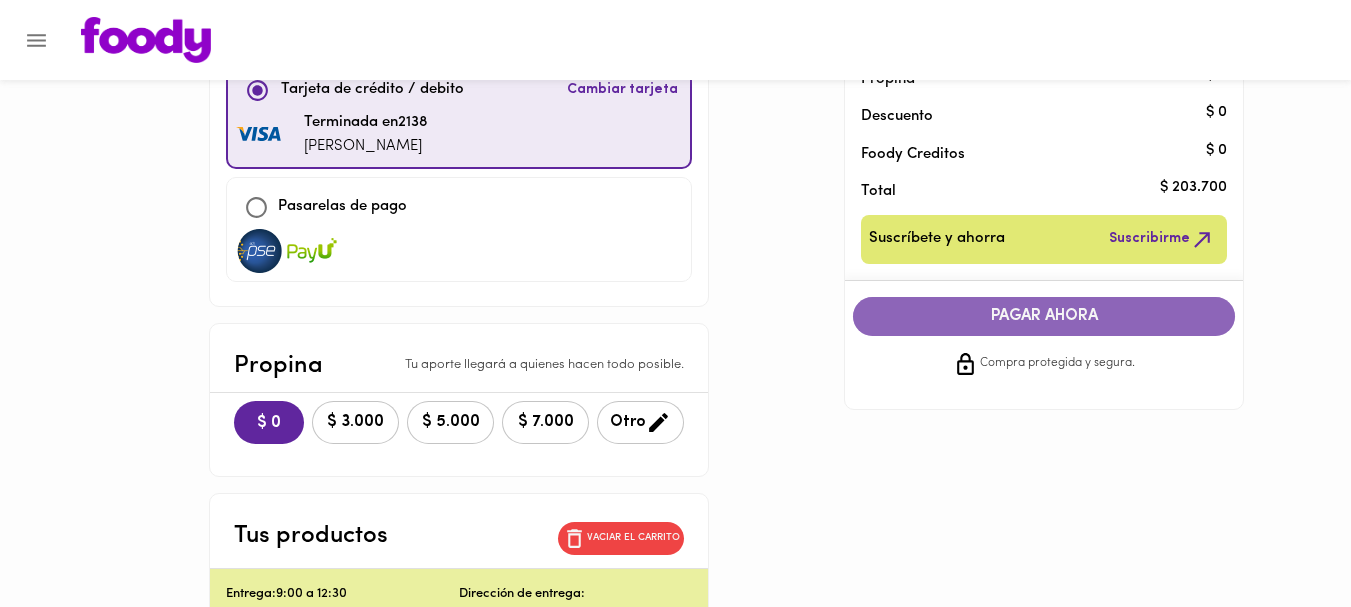 click on "PAGAR AHORA" at bounding box center [1044, 316] 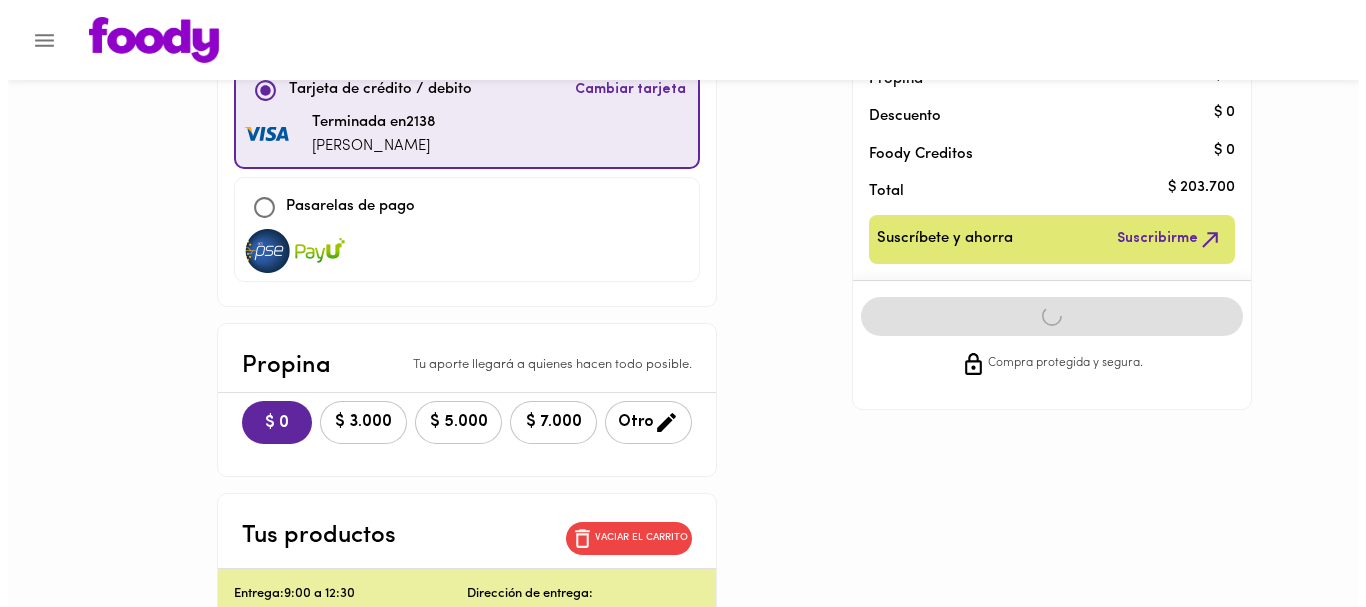 scroll, scrollTop: 0, scrollLeft: 0, axis: both 